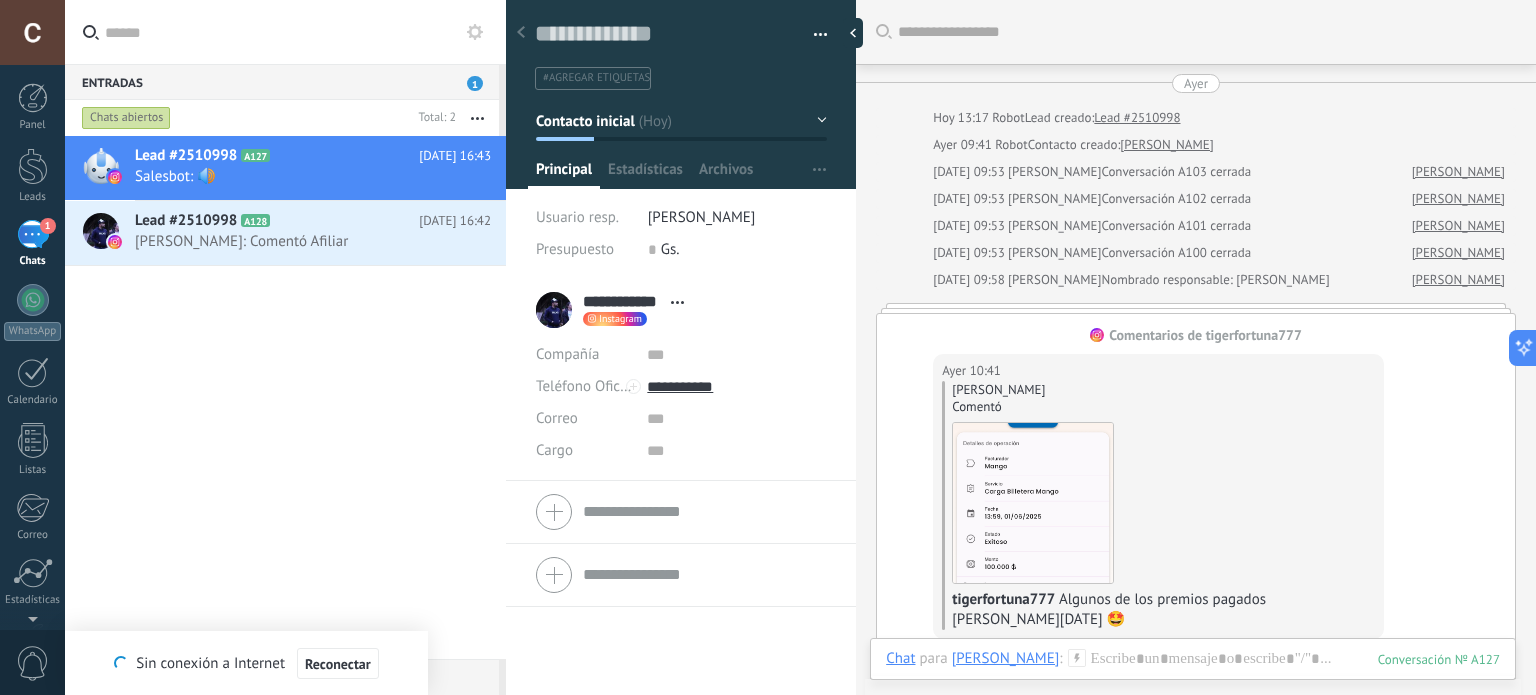 scroll, scrollTop: 0, scrollLeft: 0, axis: both 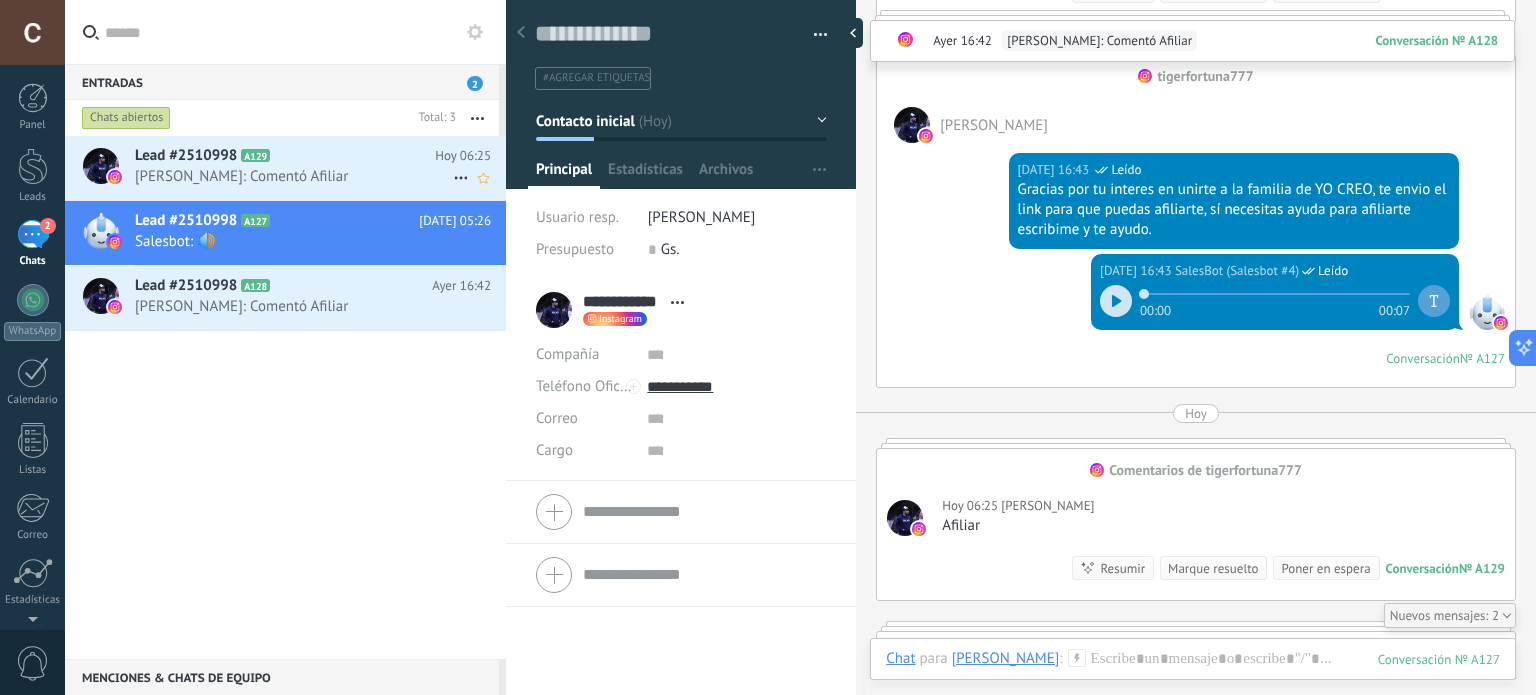 click on "[PERSON_NAME]: Comentó Afiliar" at bounding box center [294, 176] 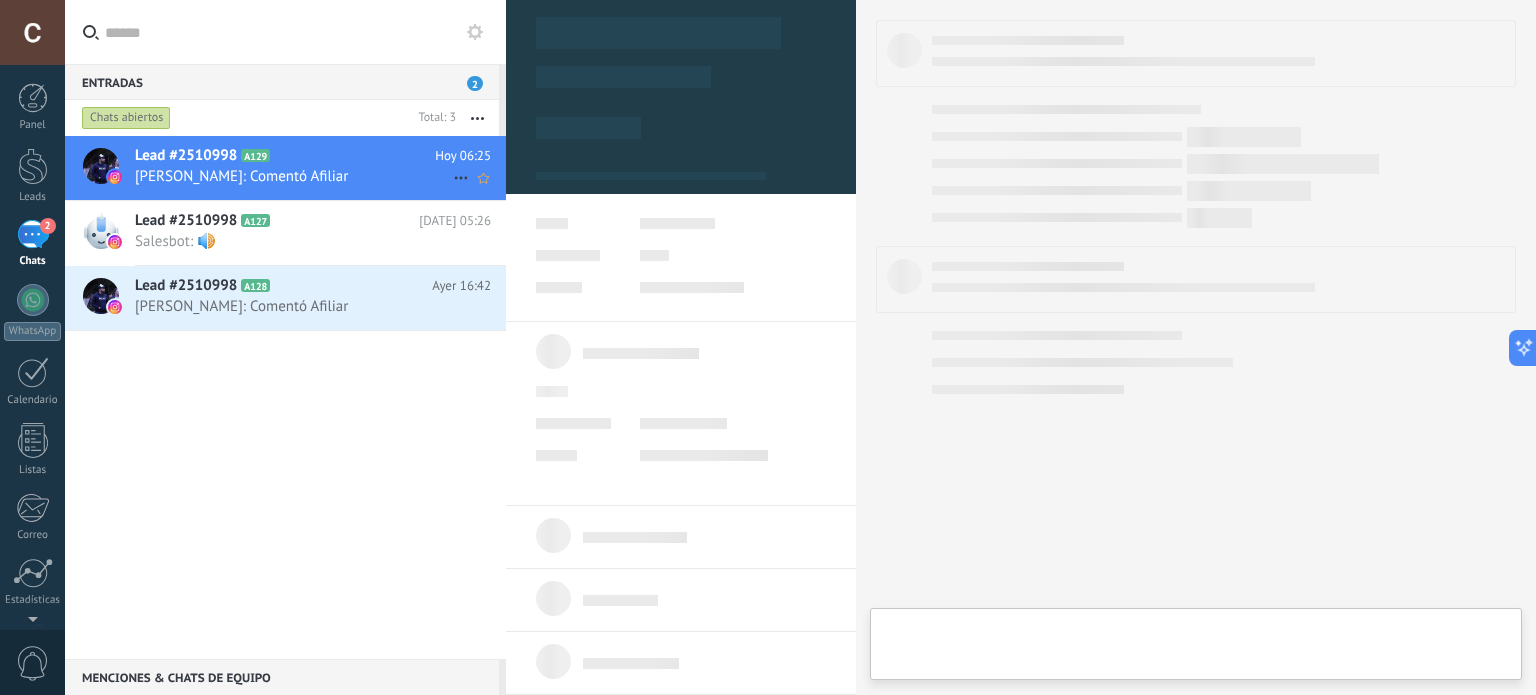 type on "**********" 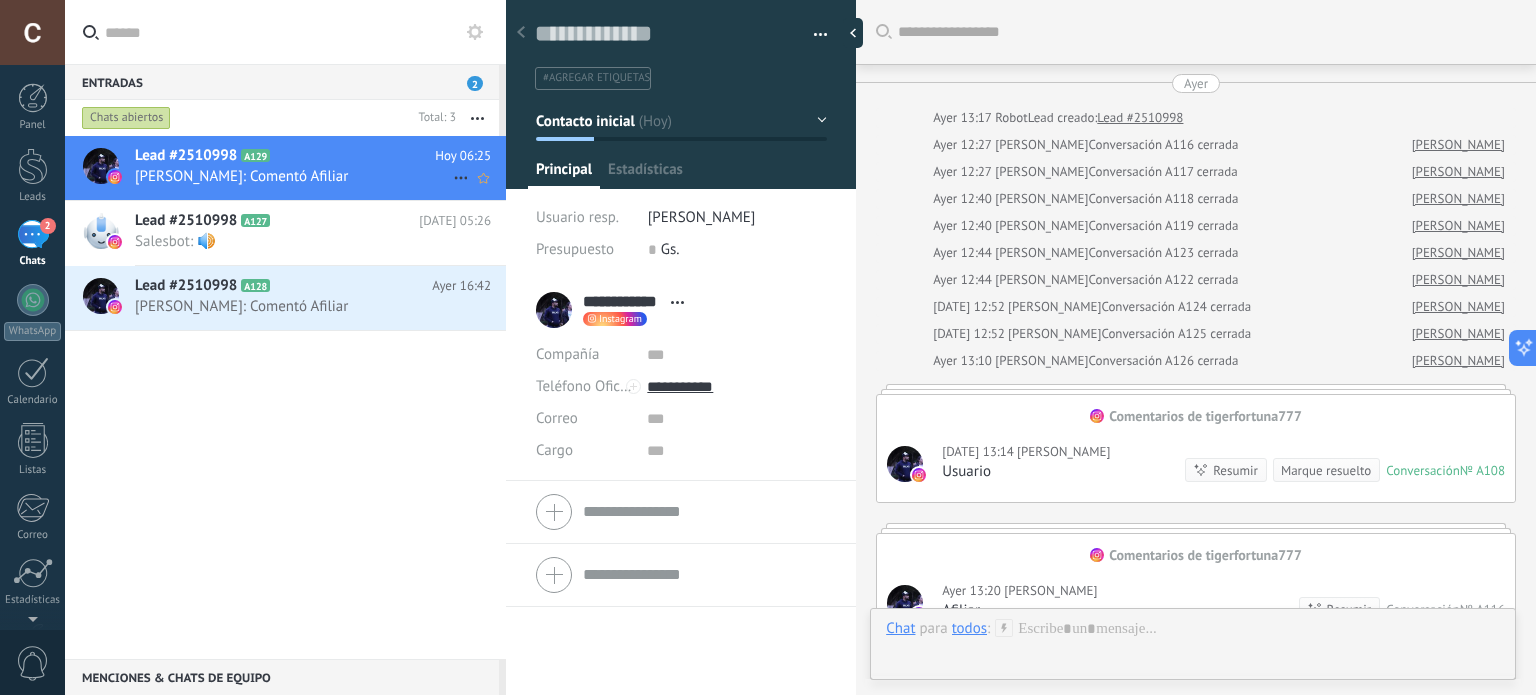 scroll, scrollTop: 29, scrollLeft: 0, axis: vertical 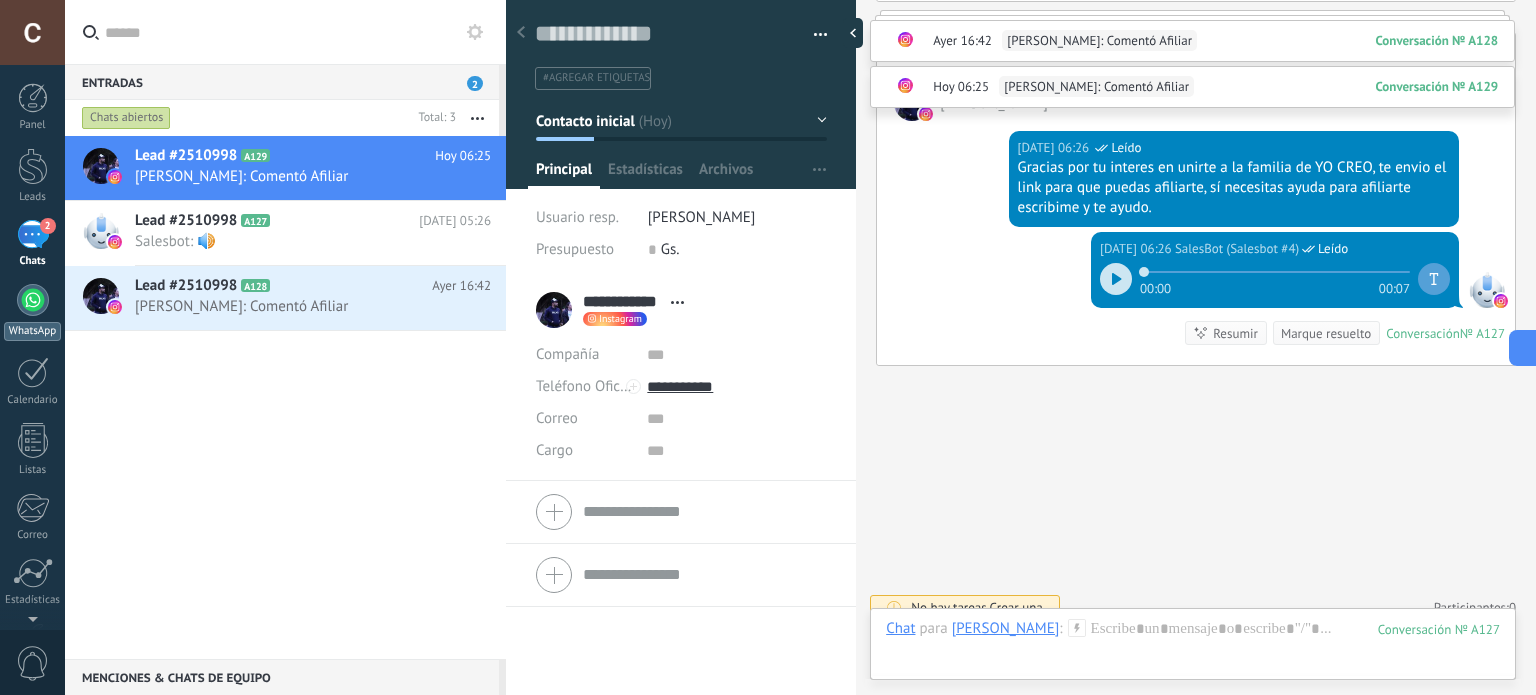 click at bounding box center [33, 300] 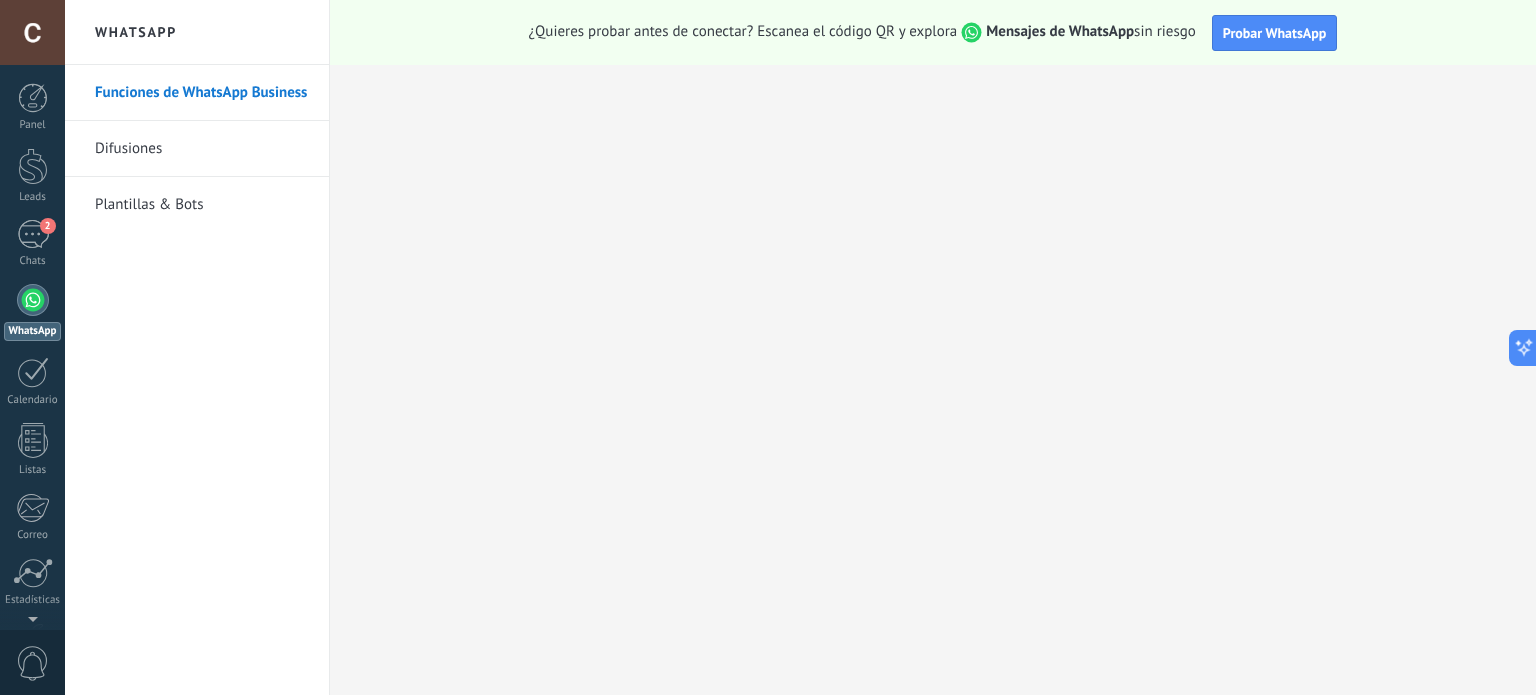 click on "Plantillas & Bots" at bounding box center [202, 205] 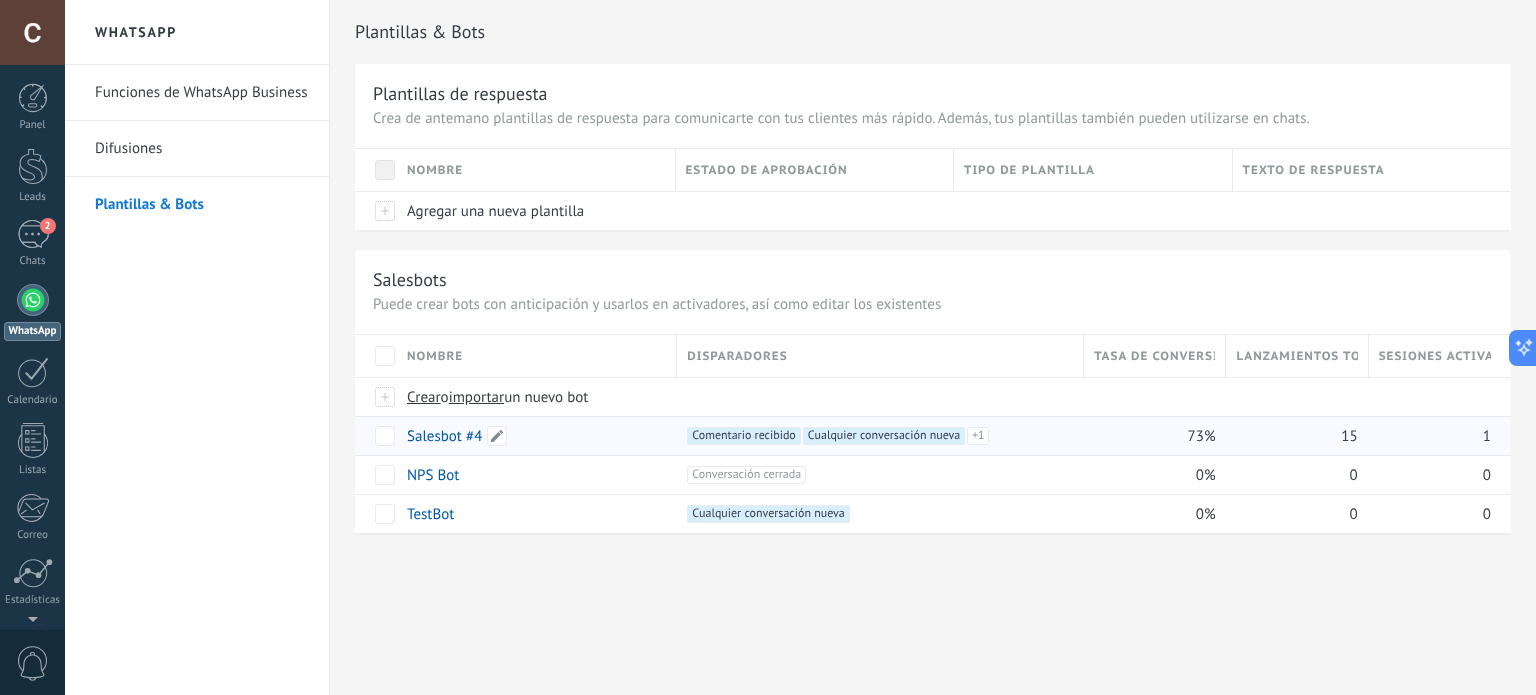 click on "Salesbot #4" at bounding box center (444, 436) 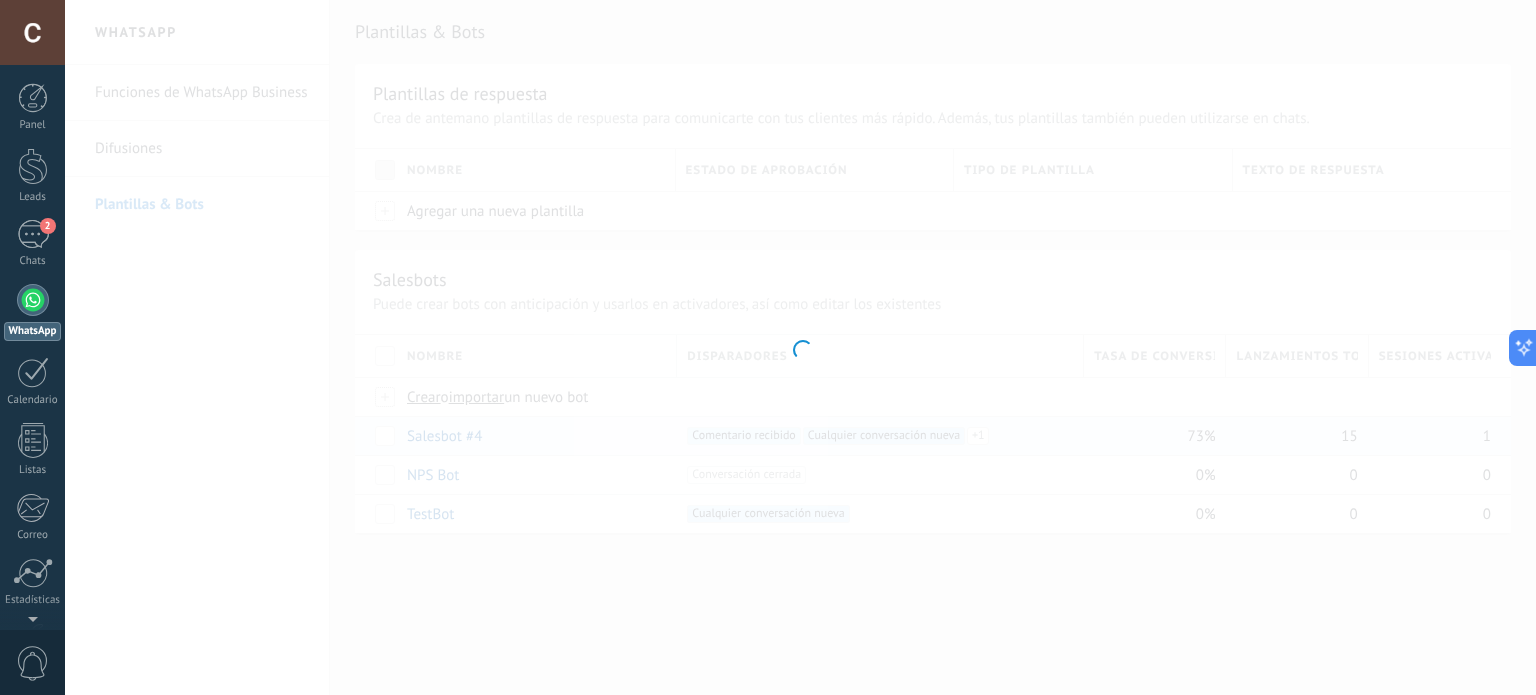 type on "**********" 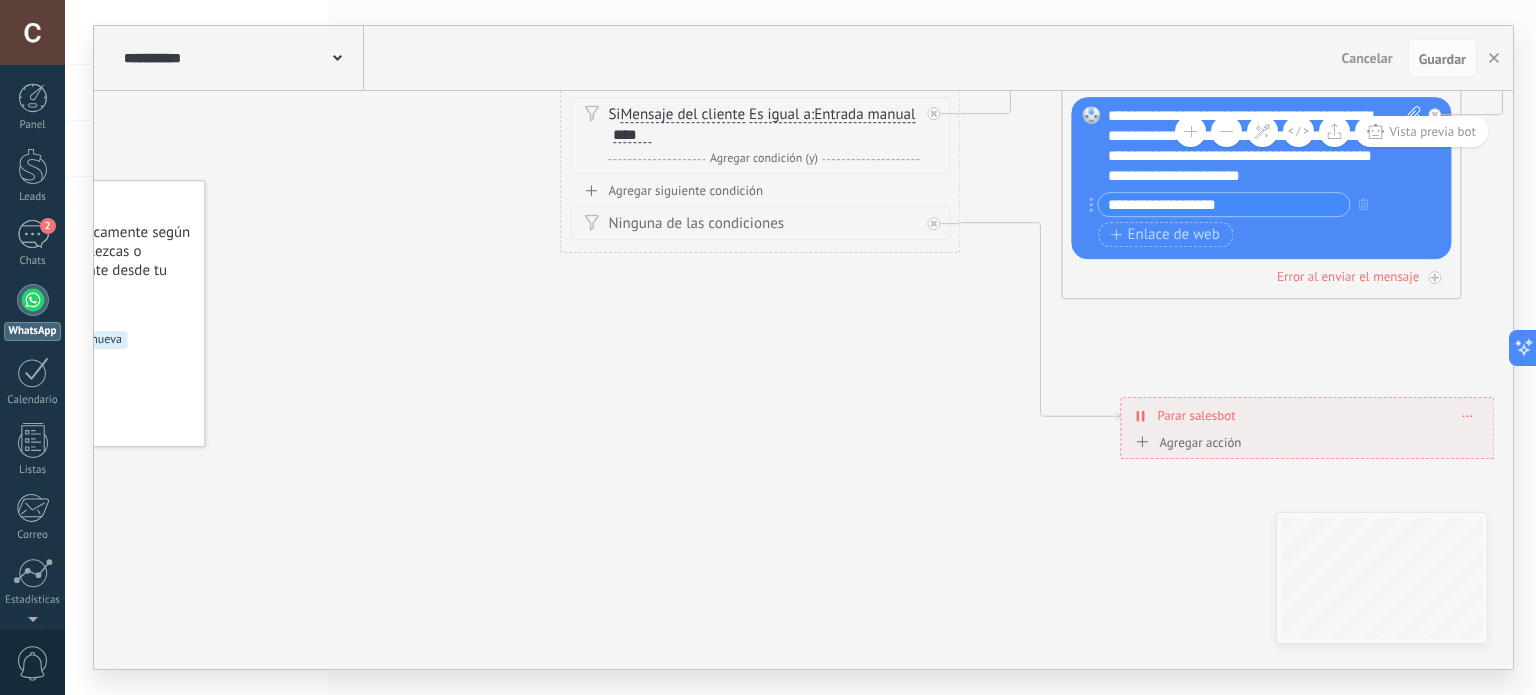 click 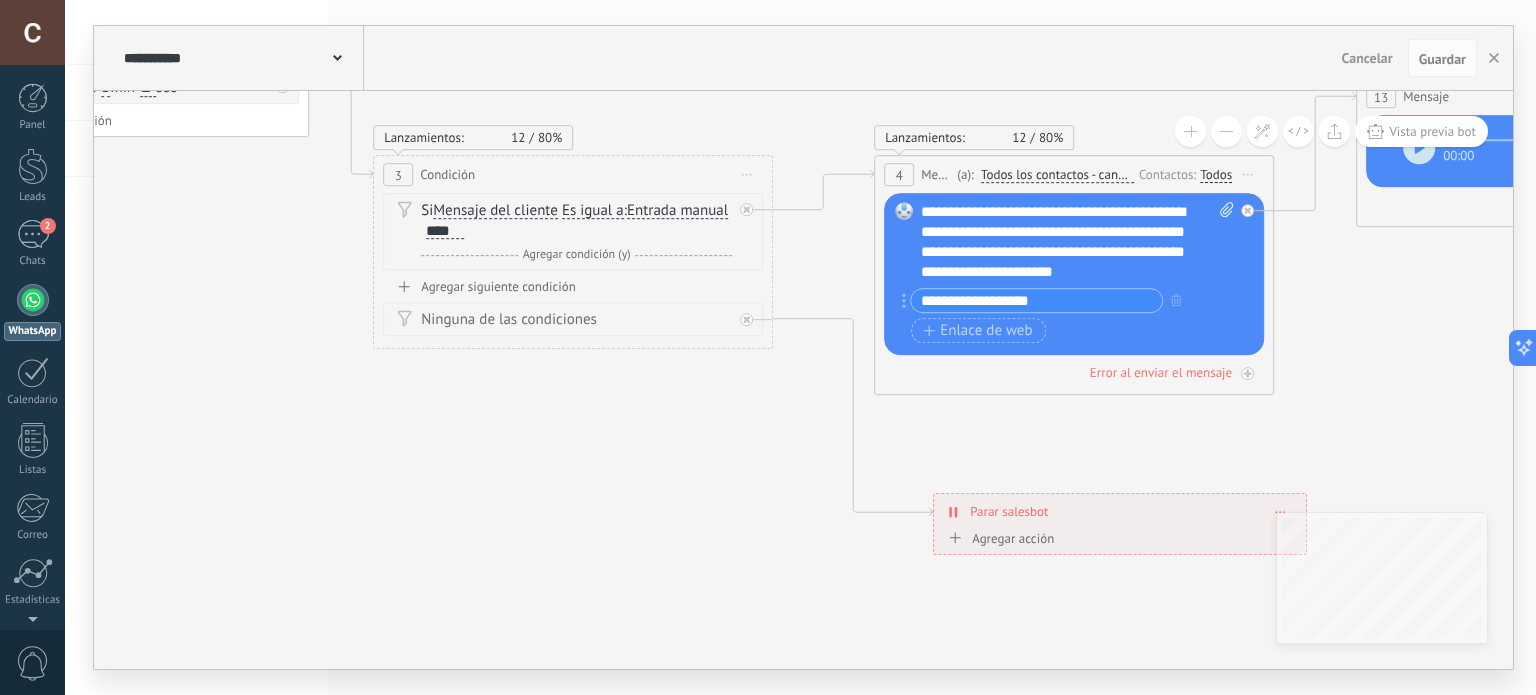 drag, startPoint x: 871, startPoint y: 347, endPoint x: 688, endPoint y: 415, distance: 195.22551 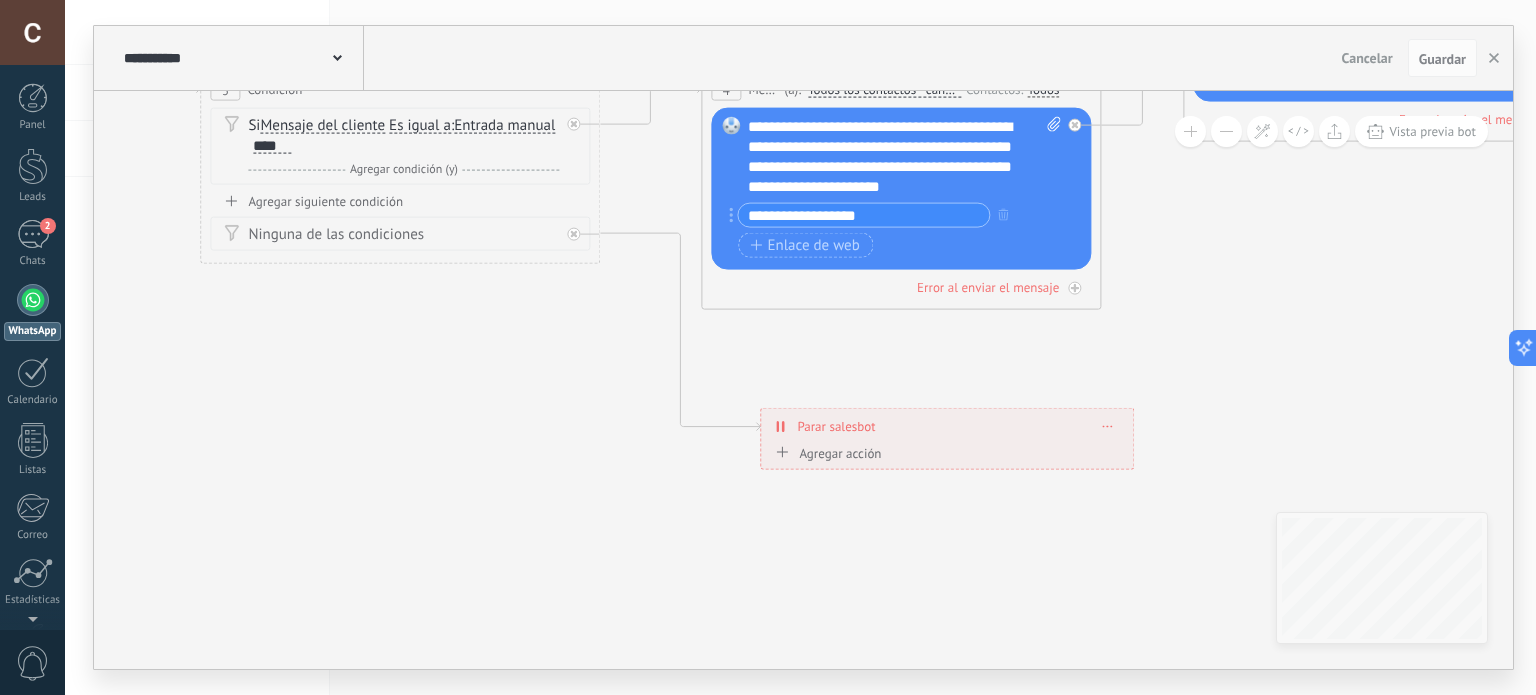 drag, startPoint x: 990, startPoint y: 415, endPoint x: 665, endPoint y: 400, distance: 325.34598 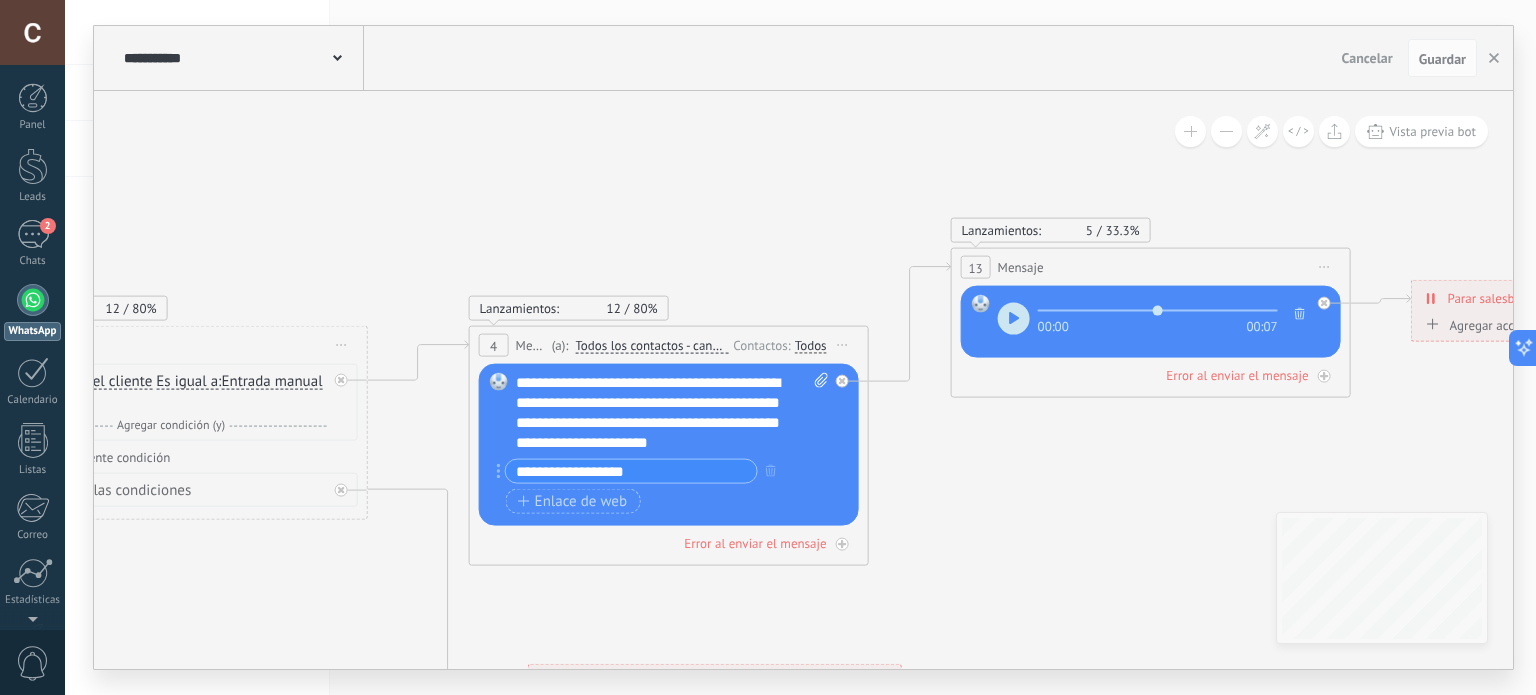 drag, startPoint x: 1080, startPoint y: 291, endPoint x: 959, endPoint y: 527, distance: 265.21124 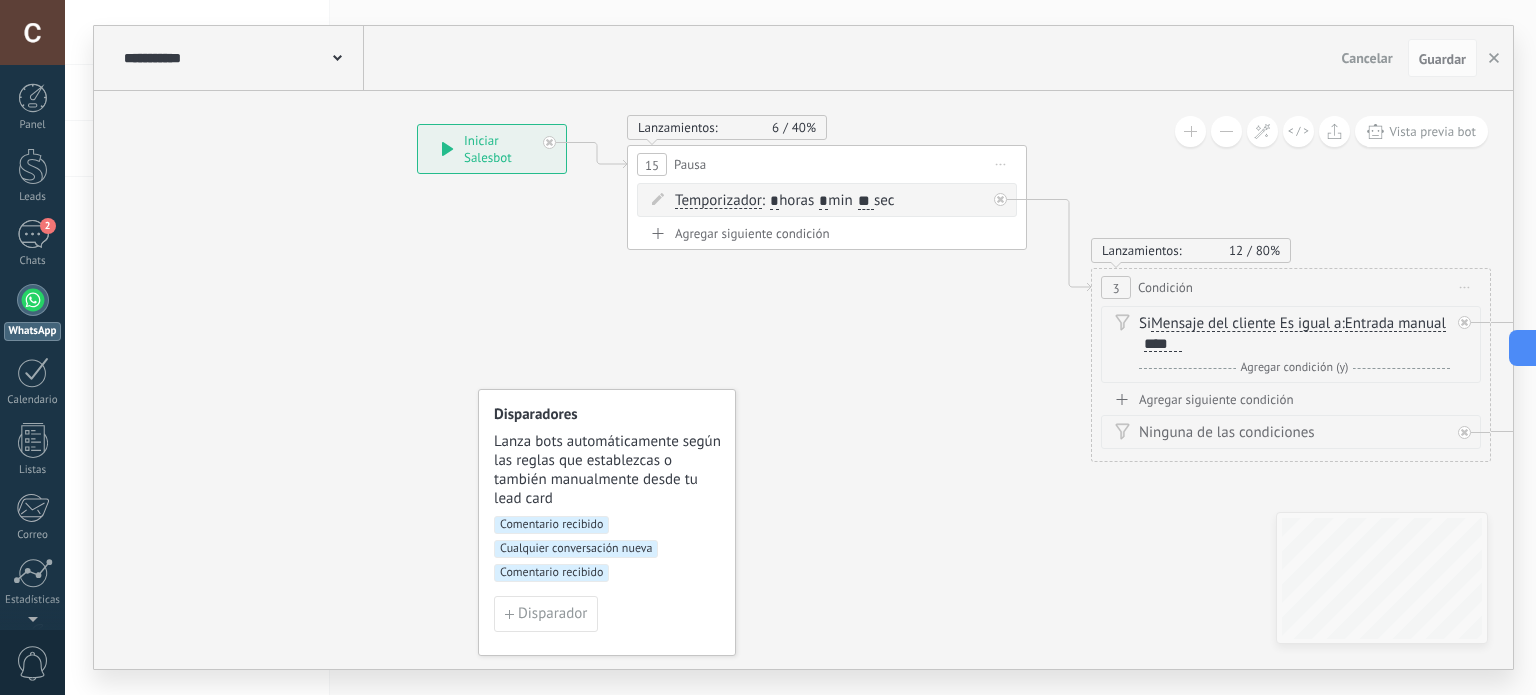 click on "Cancelar" at bounding box center [1367, 58] 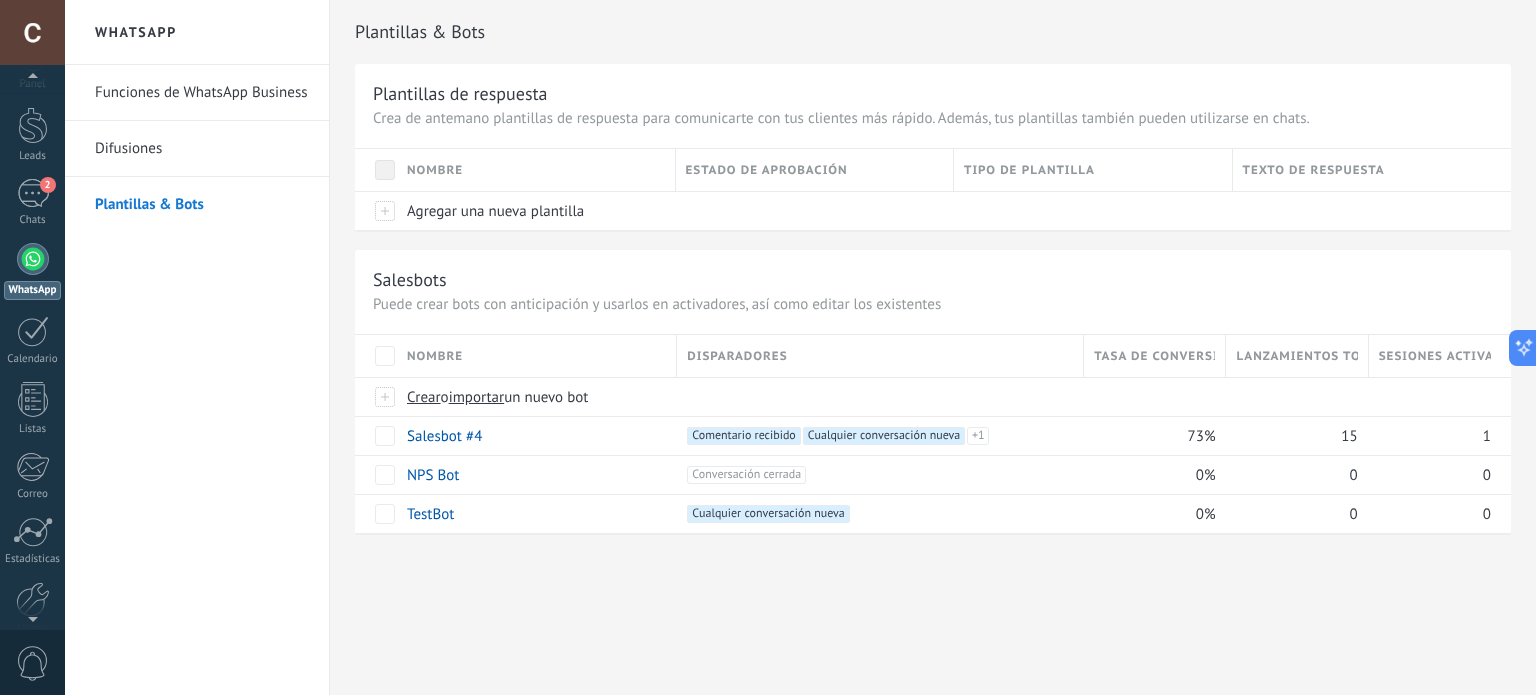 scroll, scrollTop: 0, scrollLeft: 0, axis: both 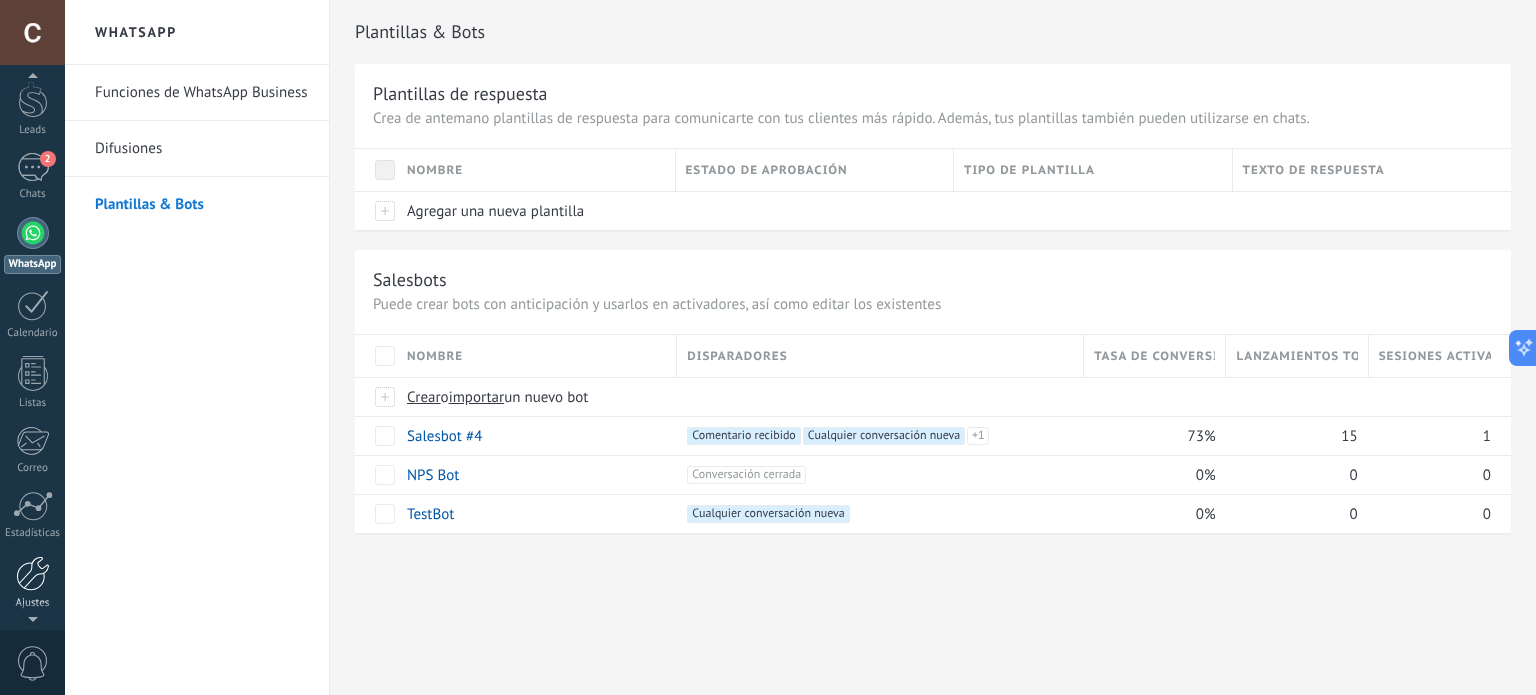 click on "Ajustes" at bounding box center (32, 583) 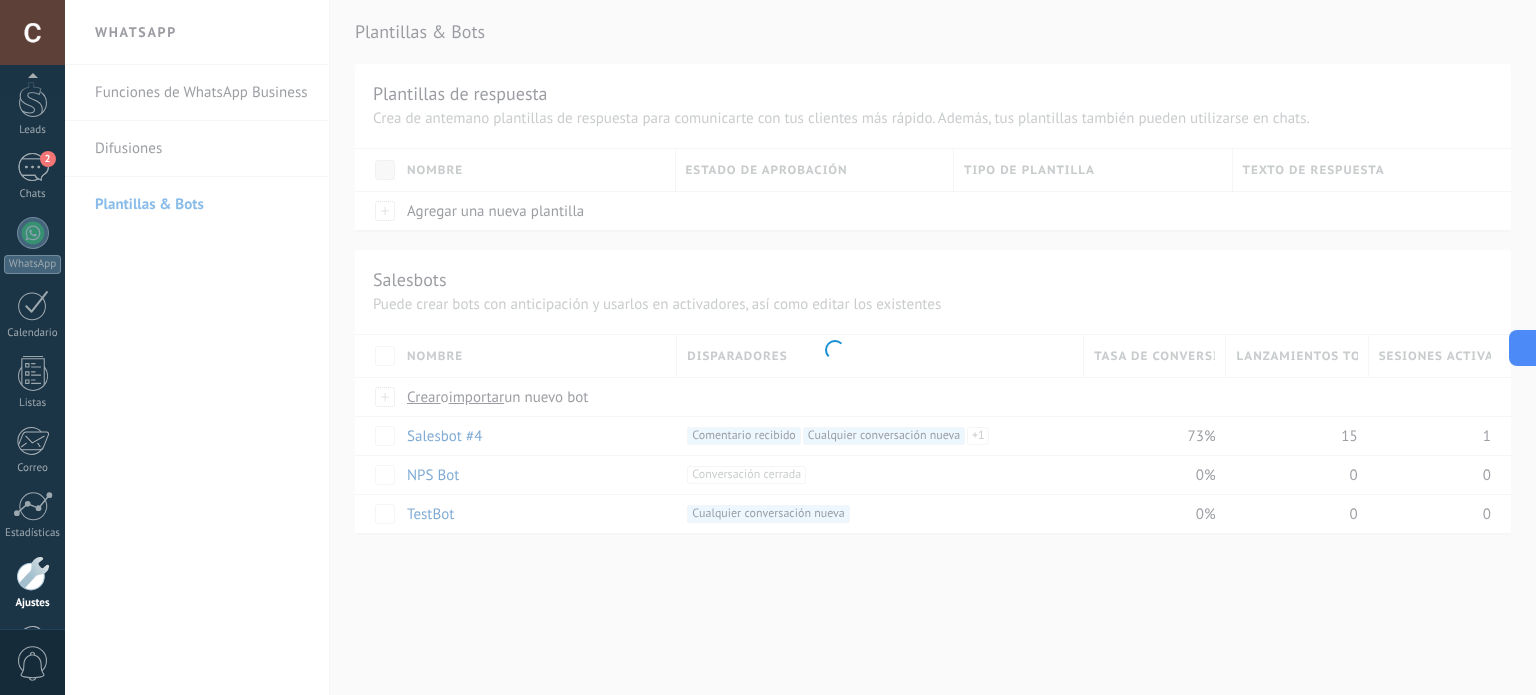 scroll, scrollTop: 136, scrollLeft: 0, axis: vertical 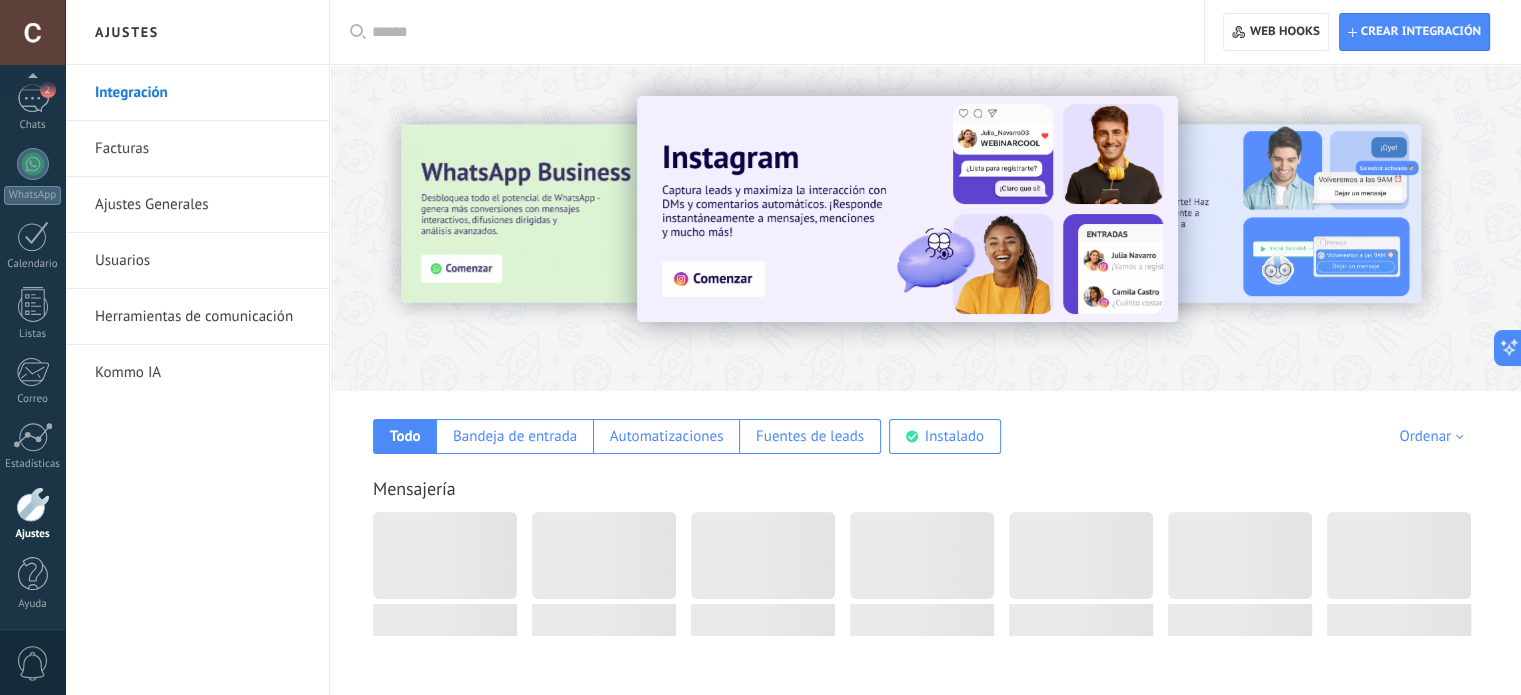 click on "Usuarios" at bounding box center [202, 261] 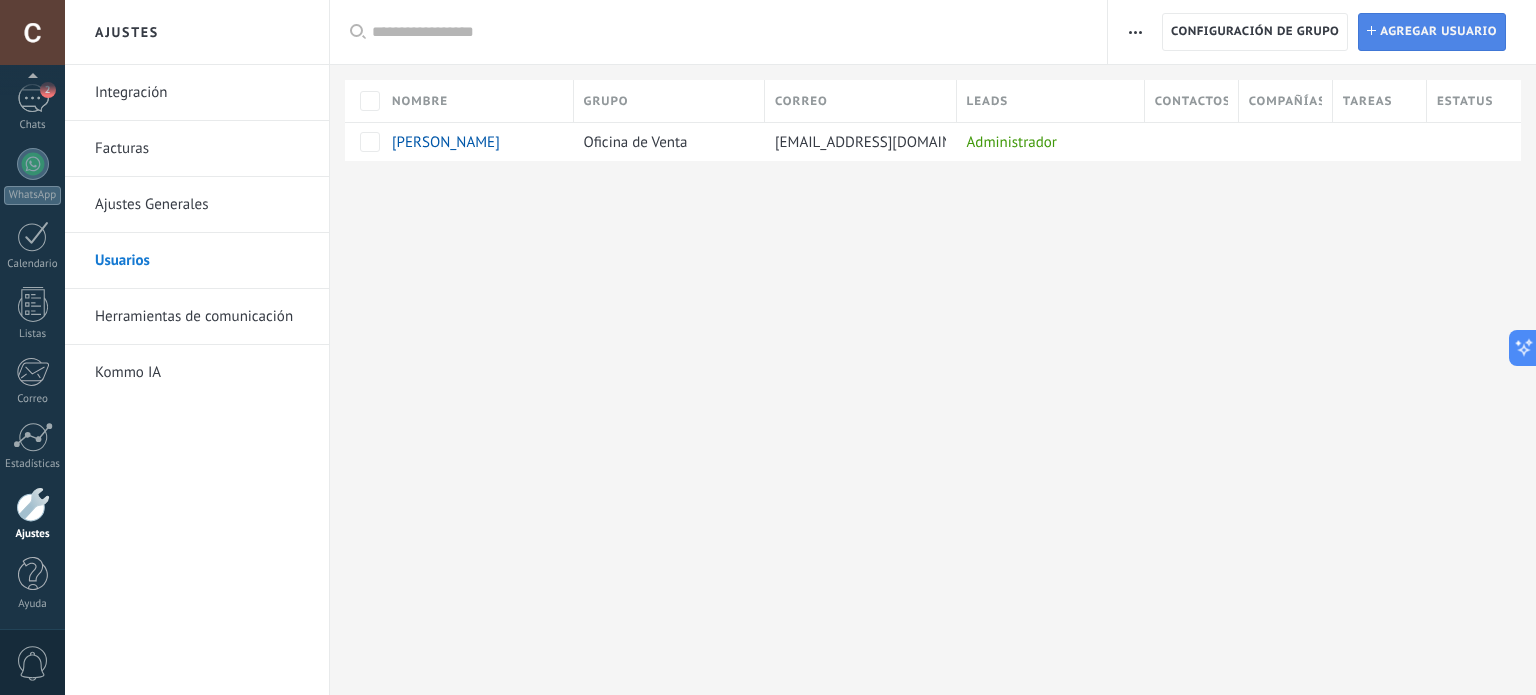 click on "Agregar usuario" at bounding box center (1438, 32) 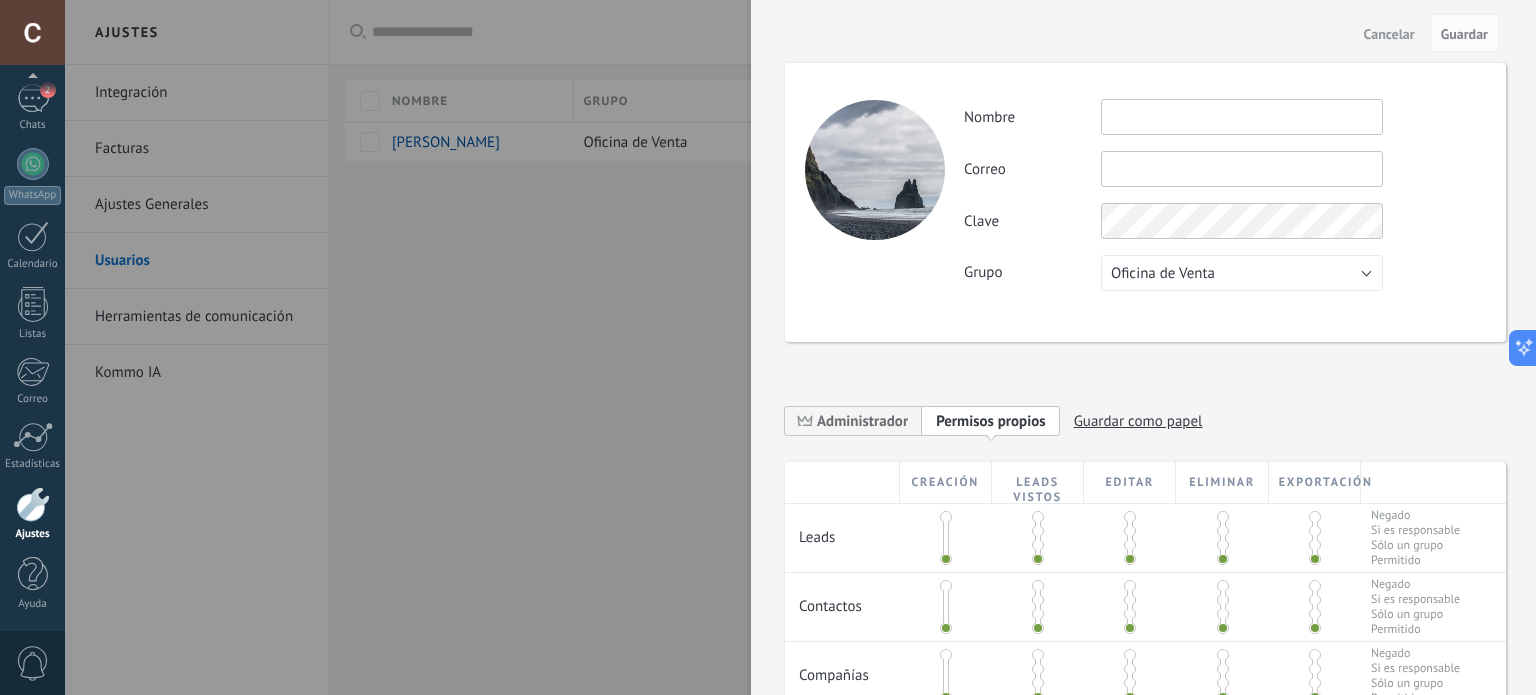 click at bounding box center [1242, 117] 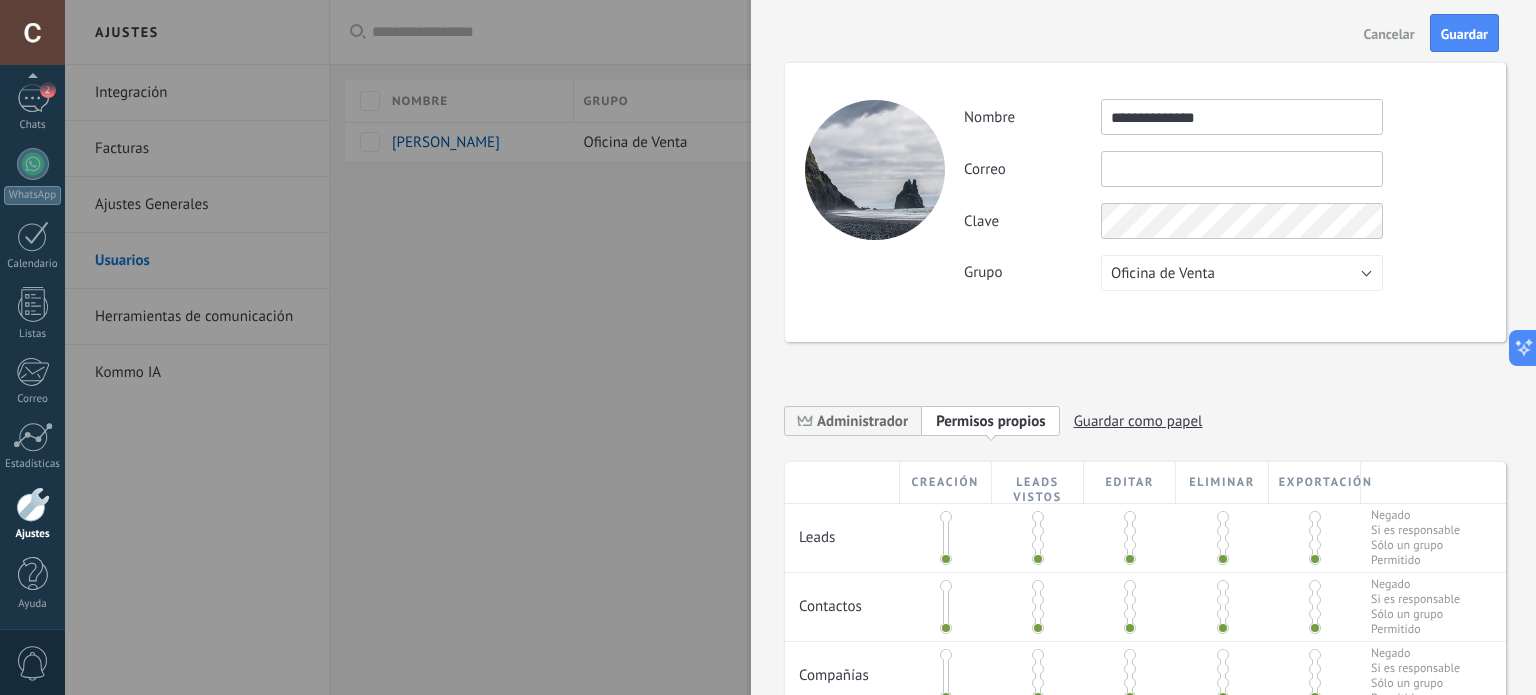 type on "**********" 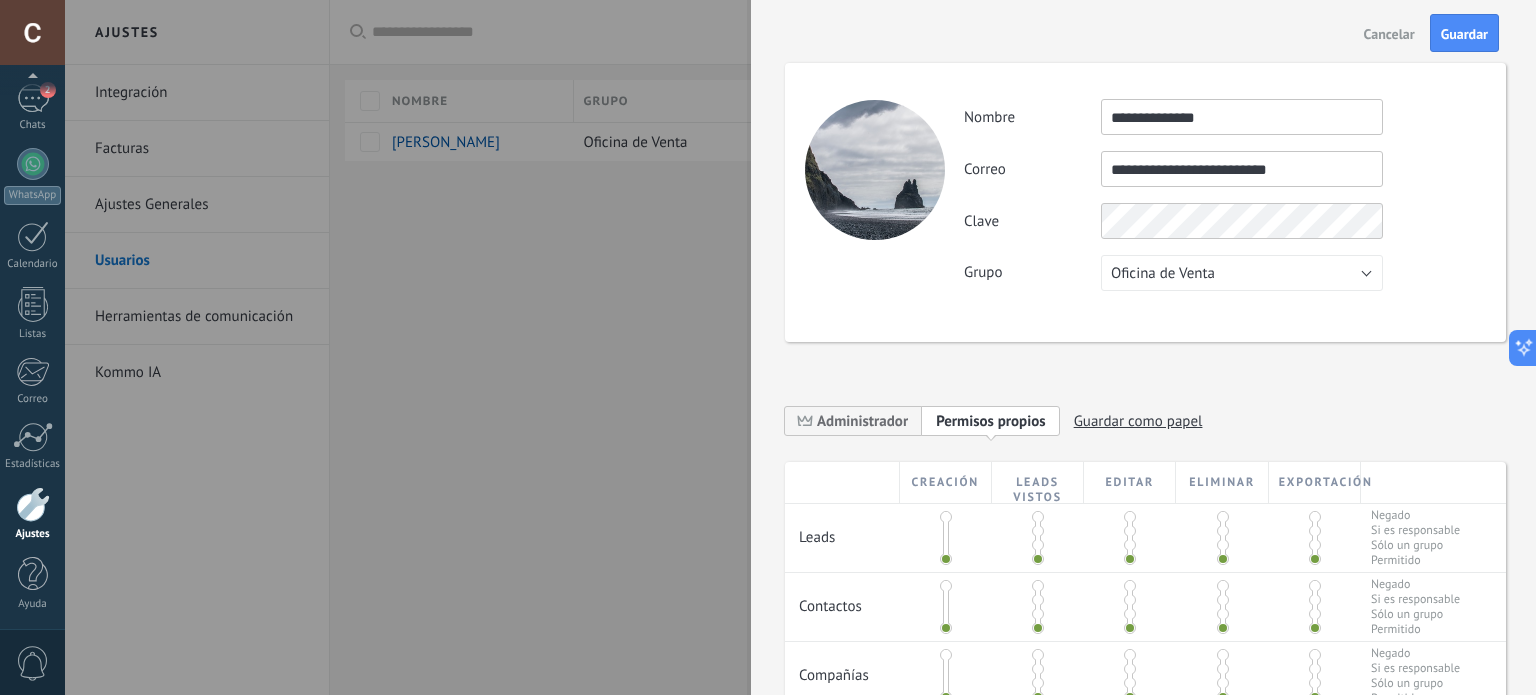 type on "**********" 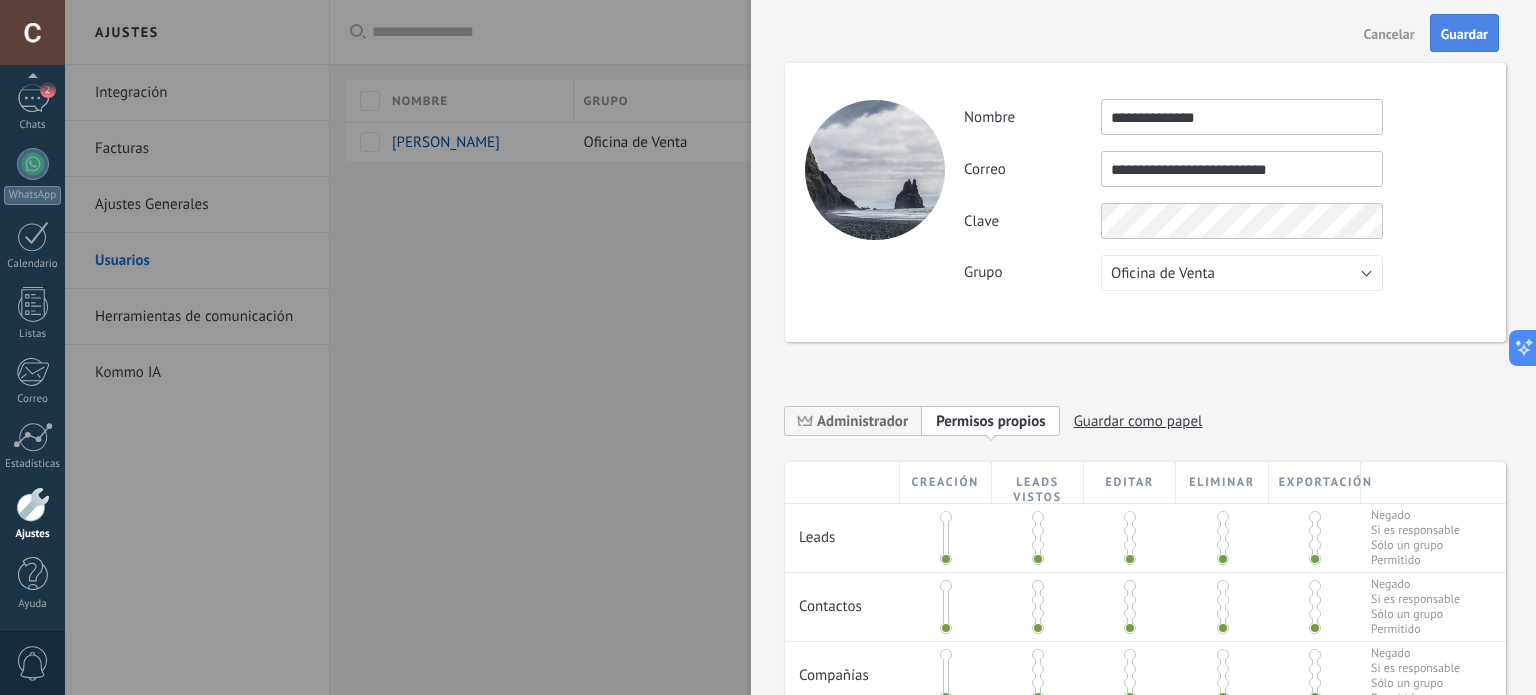 click on "Guardar" at bounding box center (1464, 34) 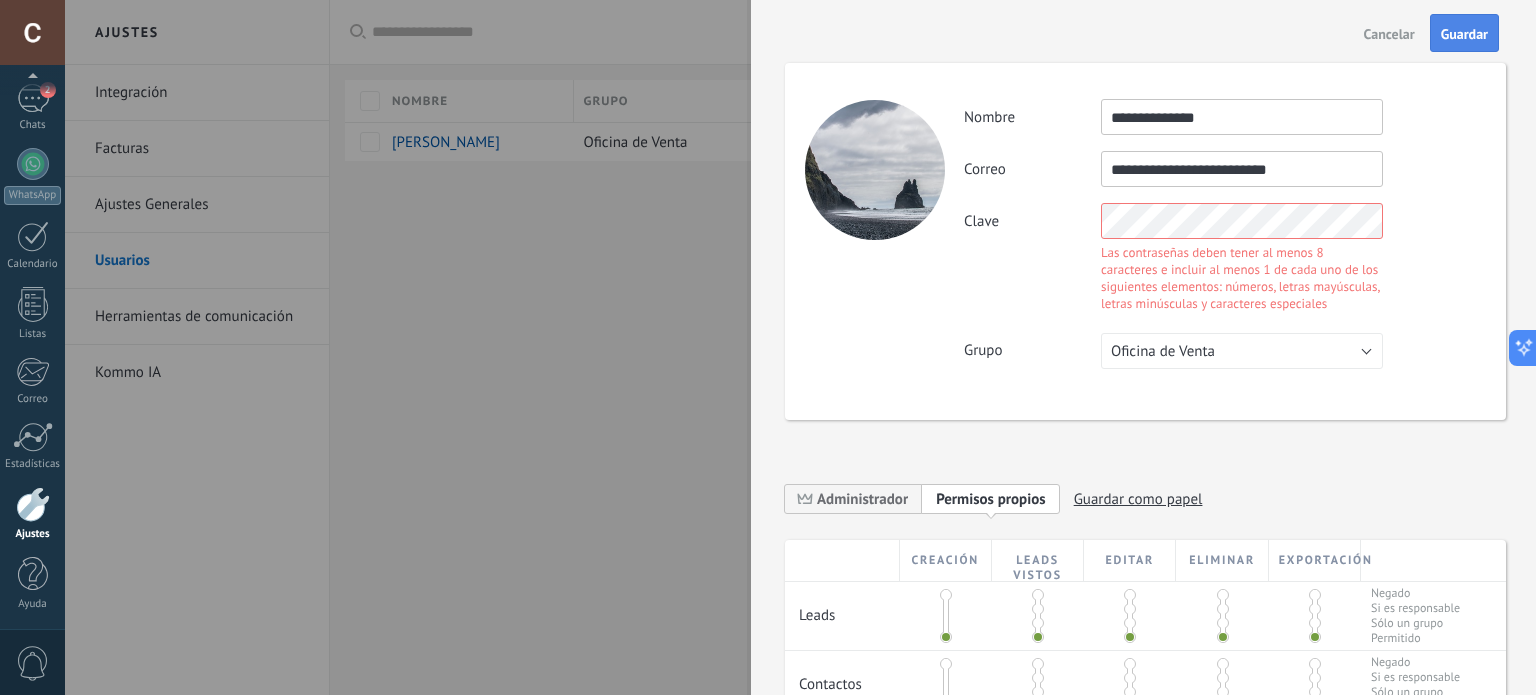 click on "Guardar" at bounding box center [1464, 34] 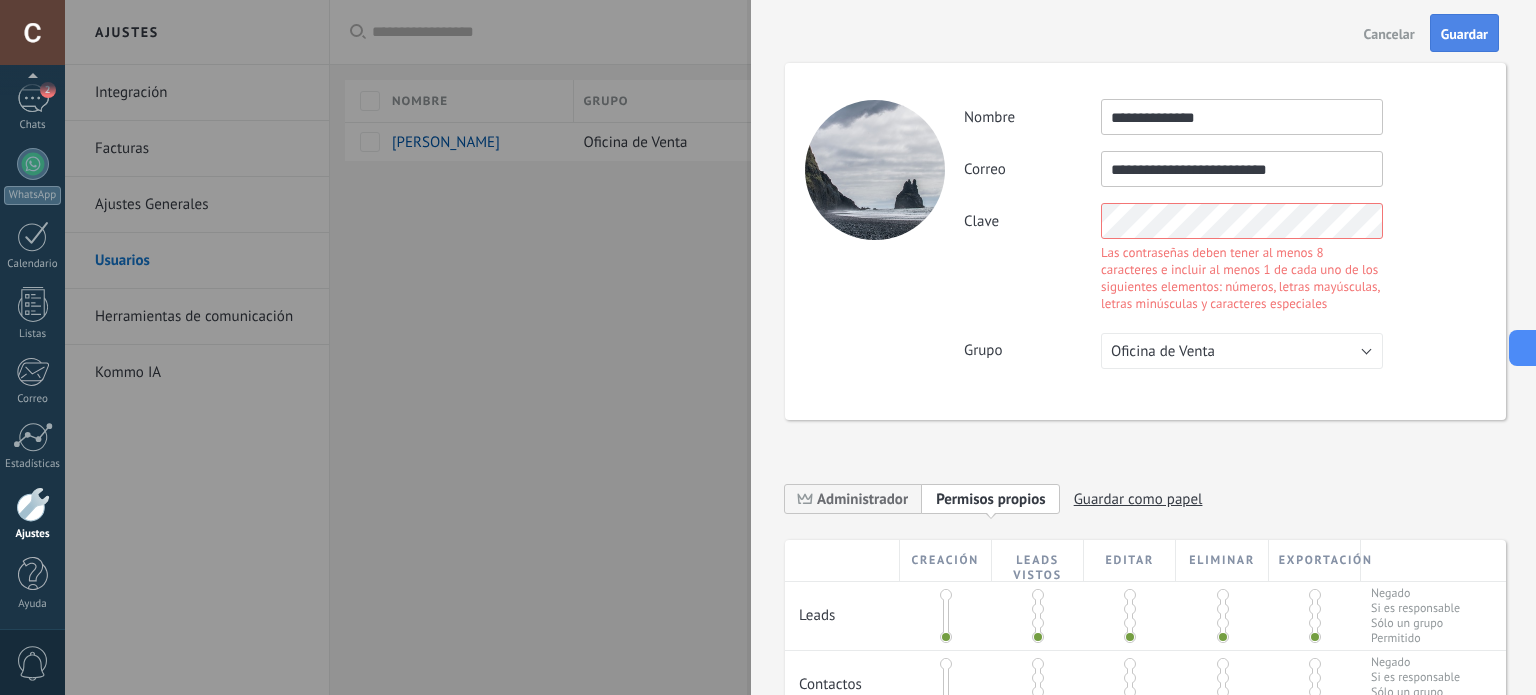 click on "Guardar" at bounding box center [1464, 34] 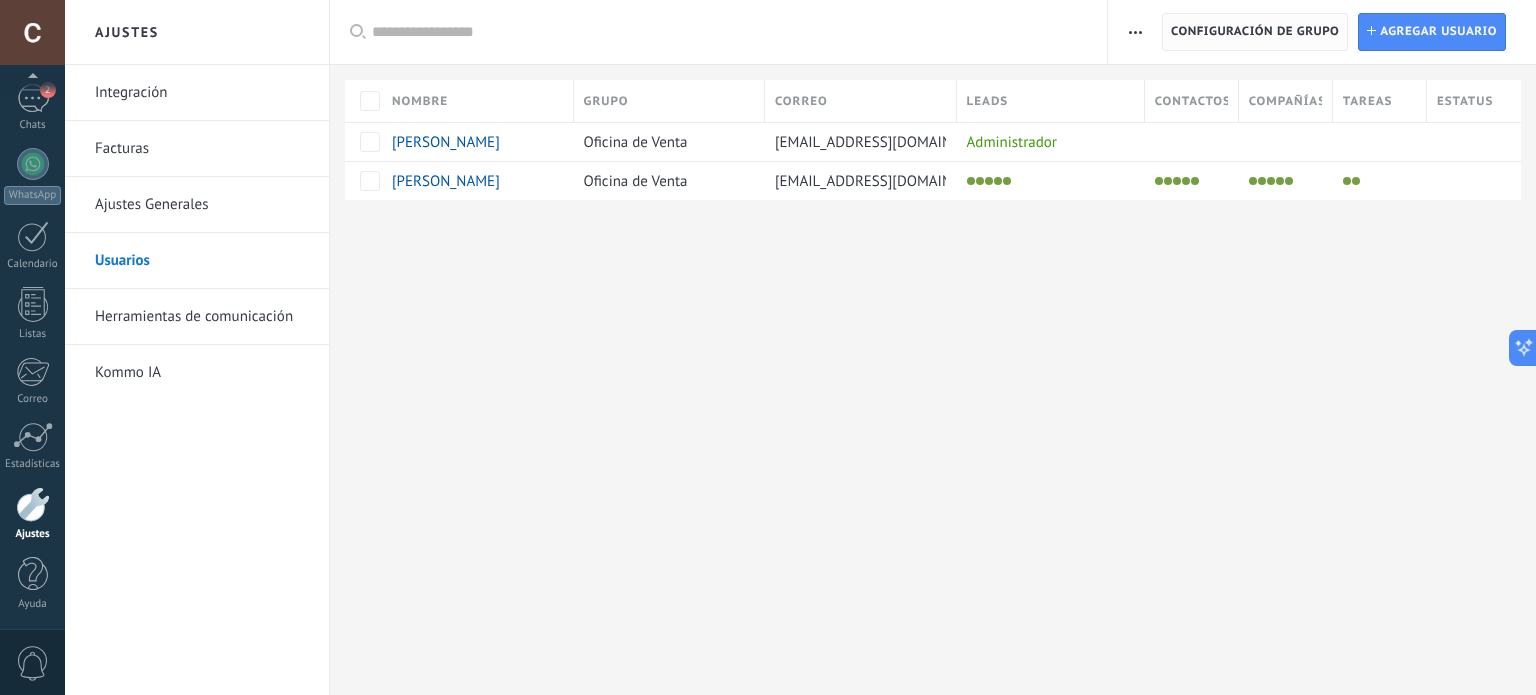 click on "Configuración de grupo" at bounding box center [1255, 32] 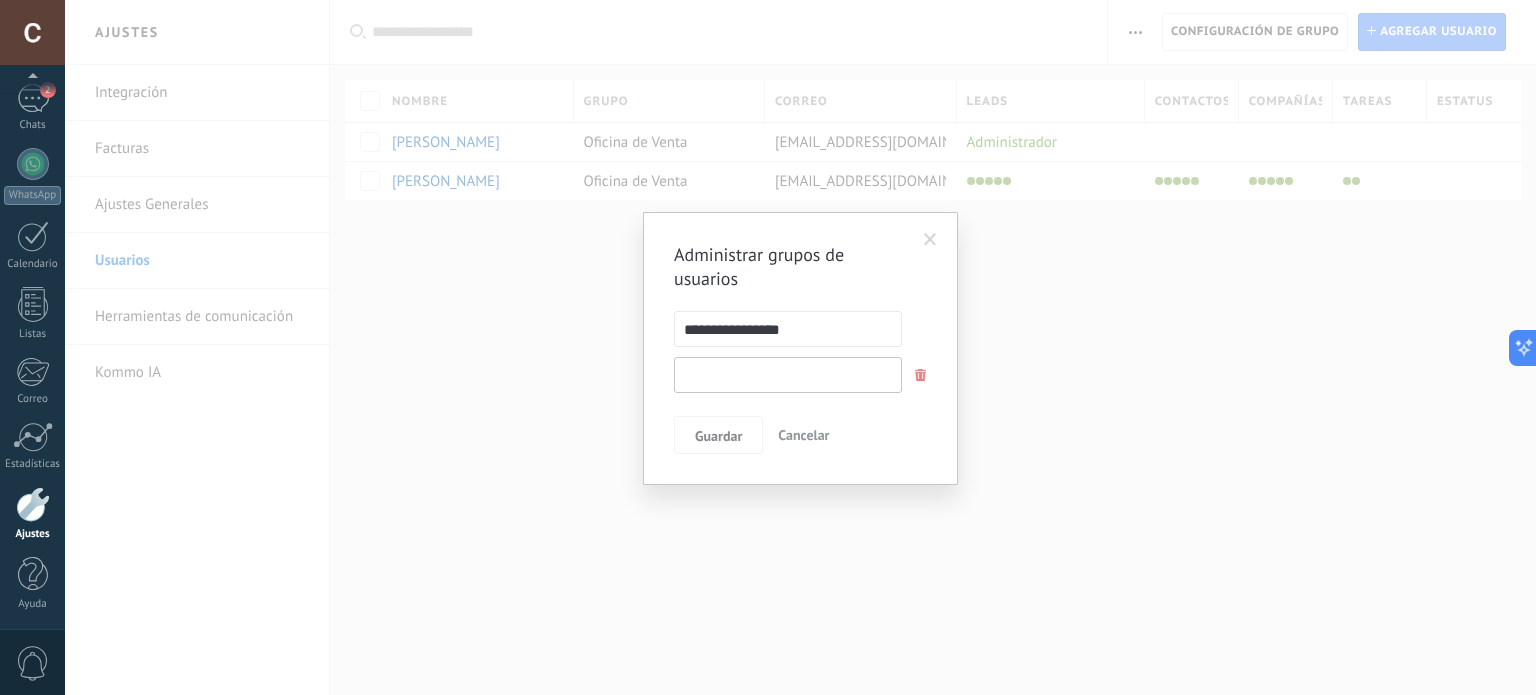 click at bounding box center (788, 375) 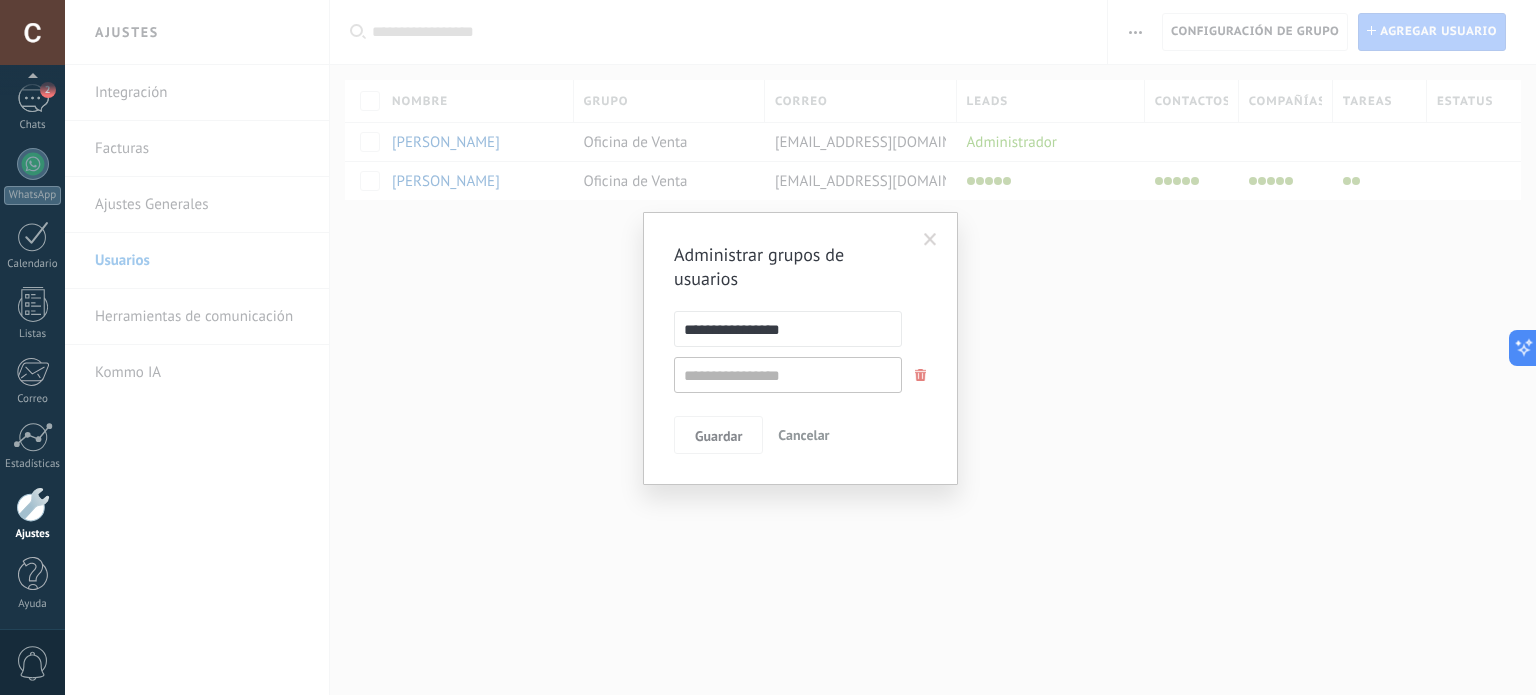 click on "Cancelar" at bounding box center (803, 435) 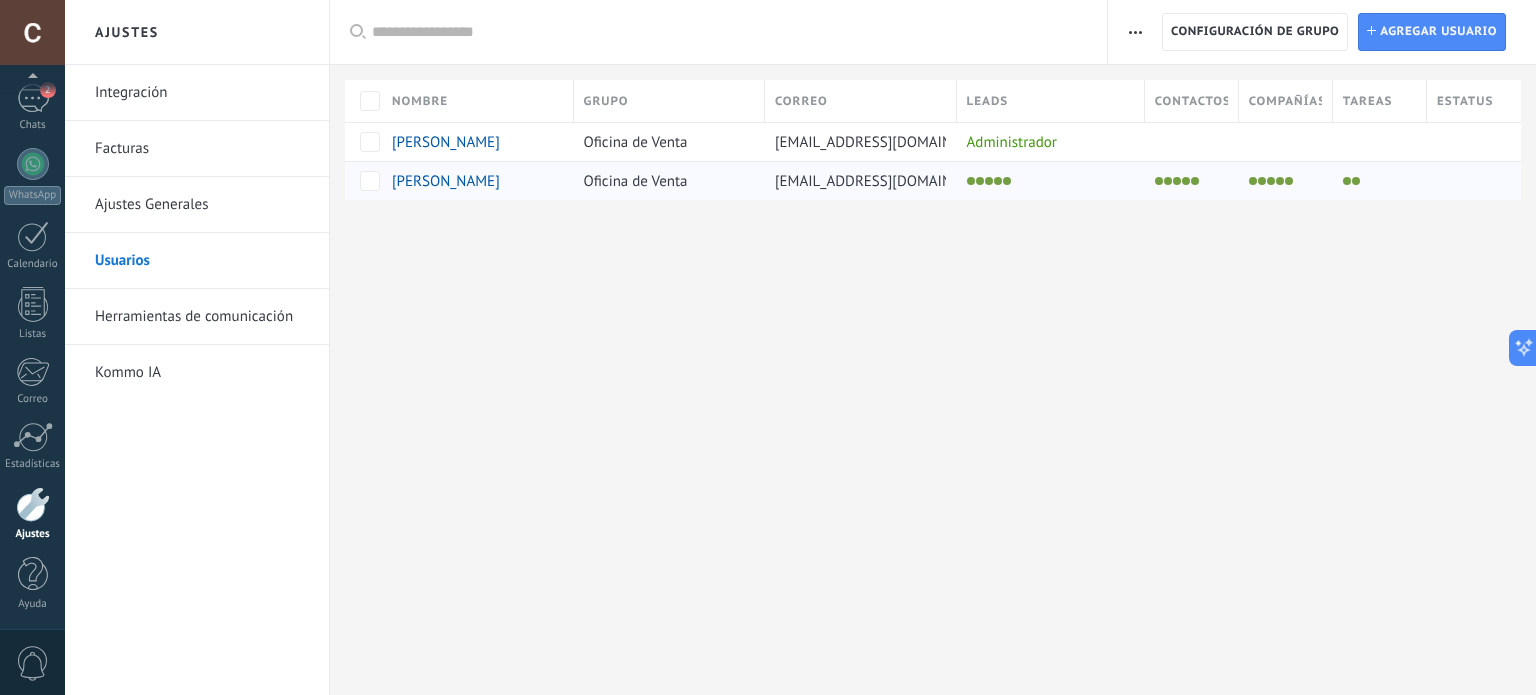 click on "[PERSON_NAME]" at bounding box center (446, 181) 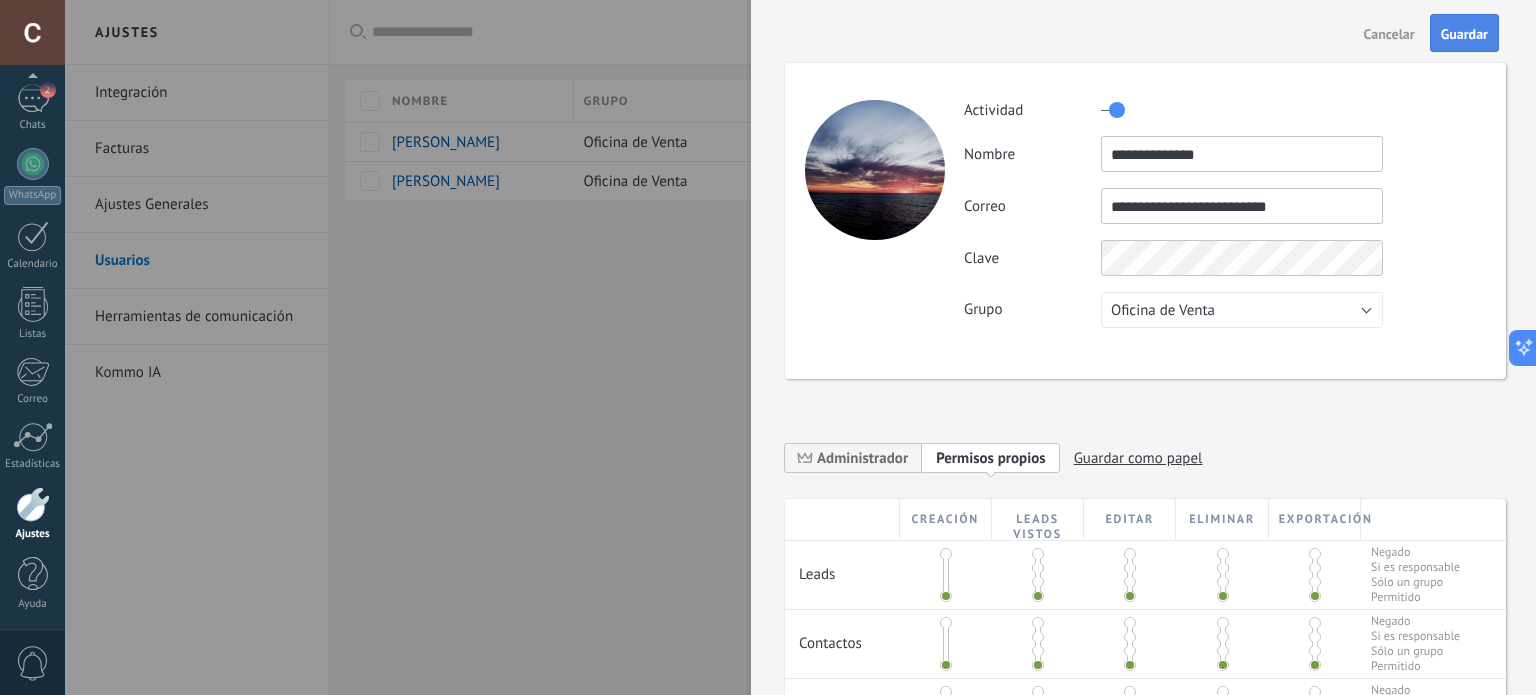 click on "Guardar" at bounding box center (1464, 33) 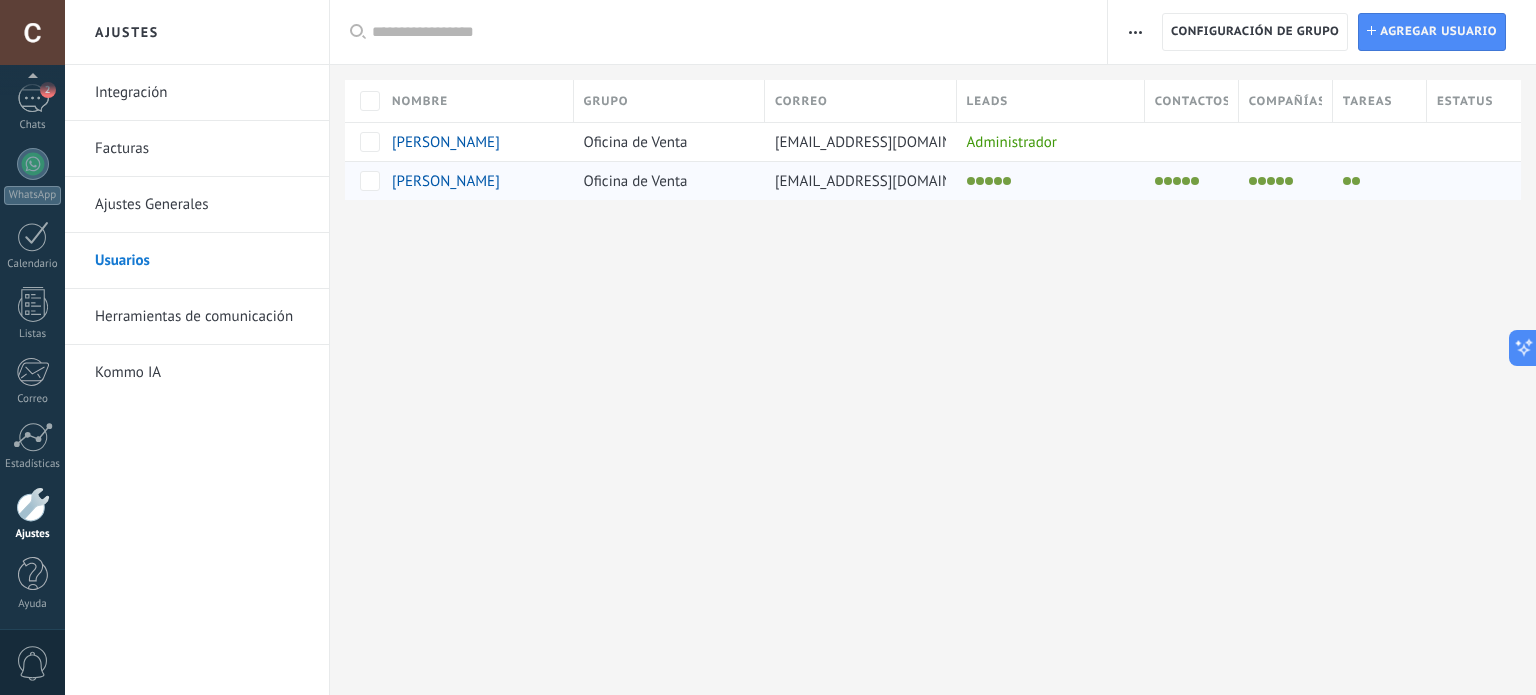 click on "[PERSON_NAME]" at bounding box center (446, 181) 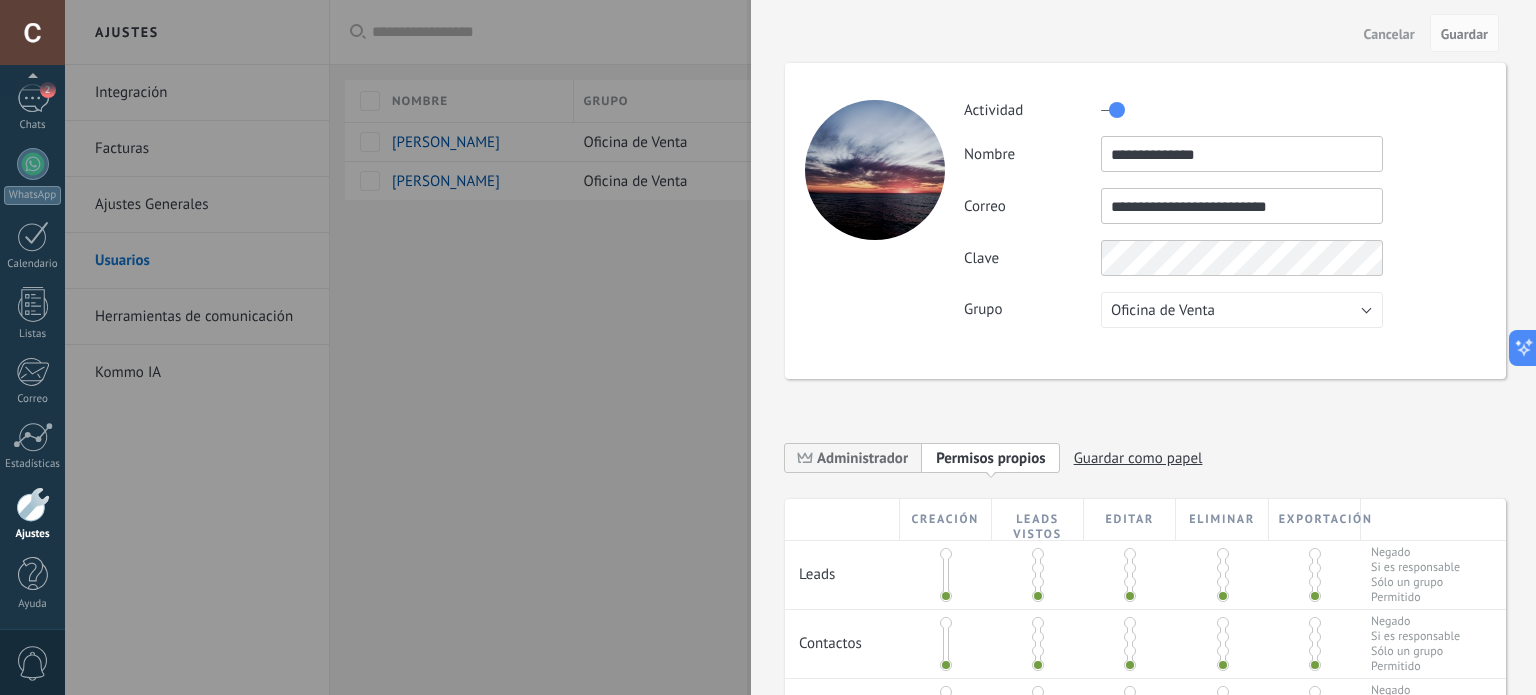 click on "**********" at bounding box center [1242, 206] 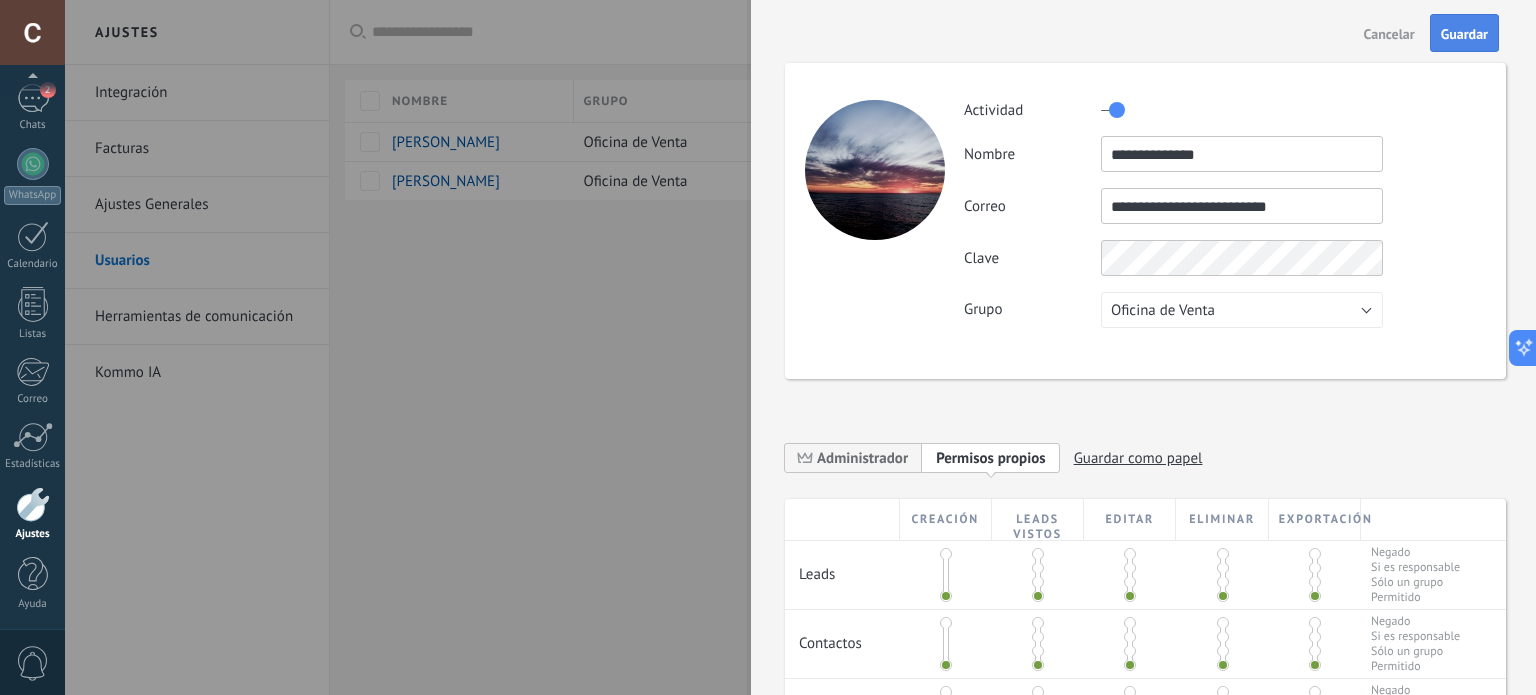click on "Guardar" at bounding box center (1464, 33) 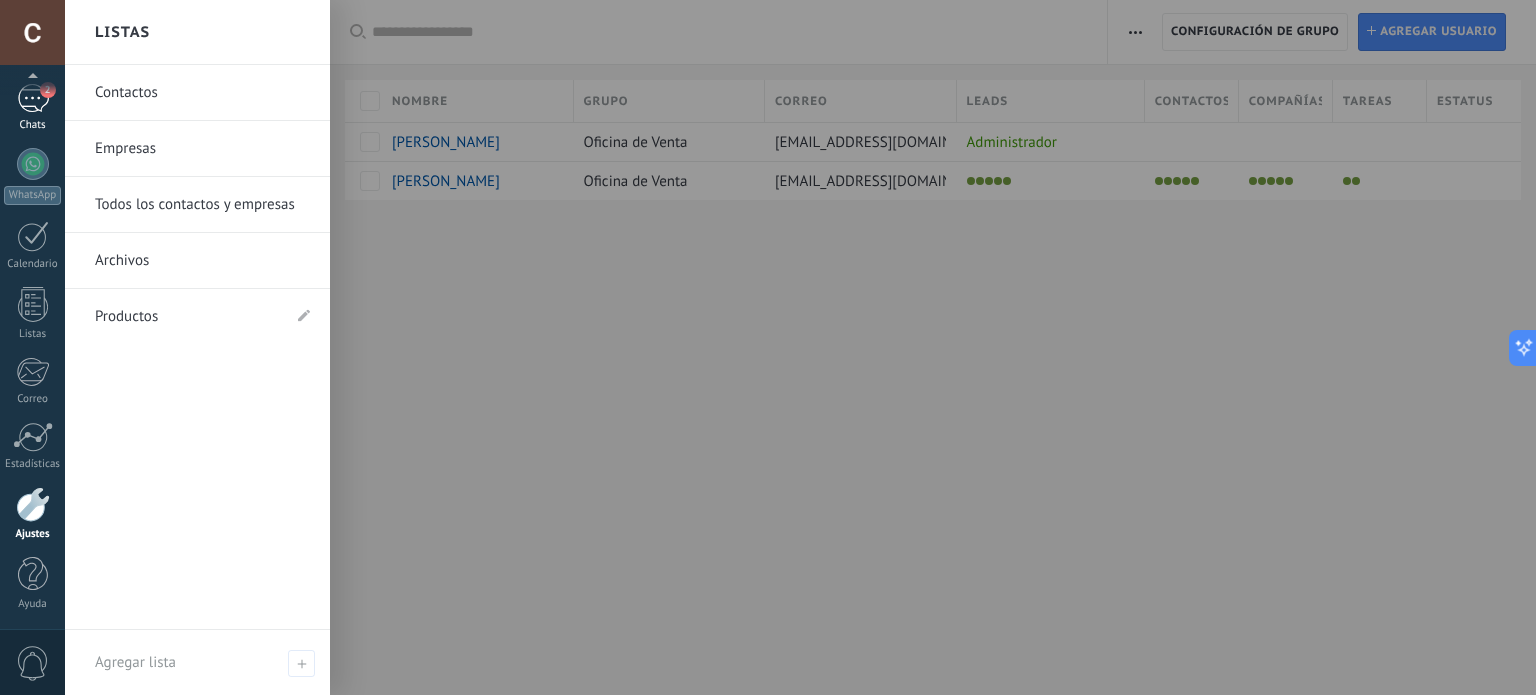 click on "Chats" at bounding box center [33, 125] 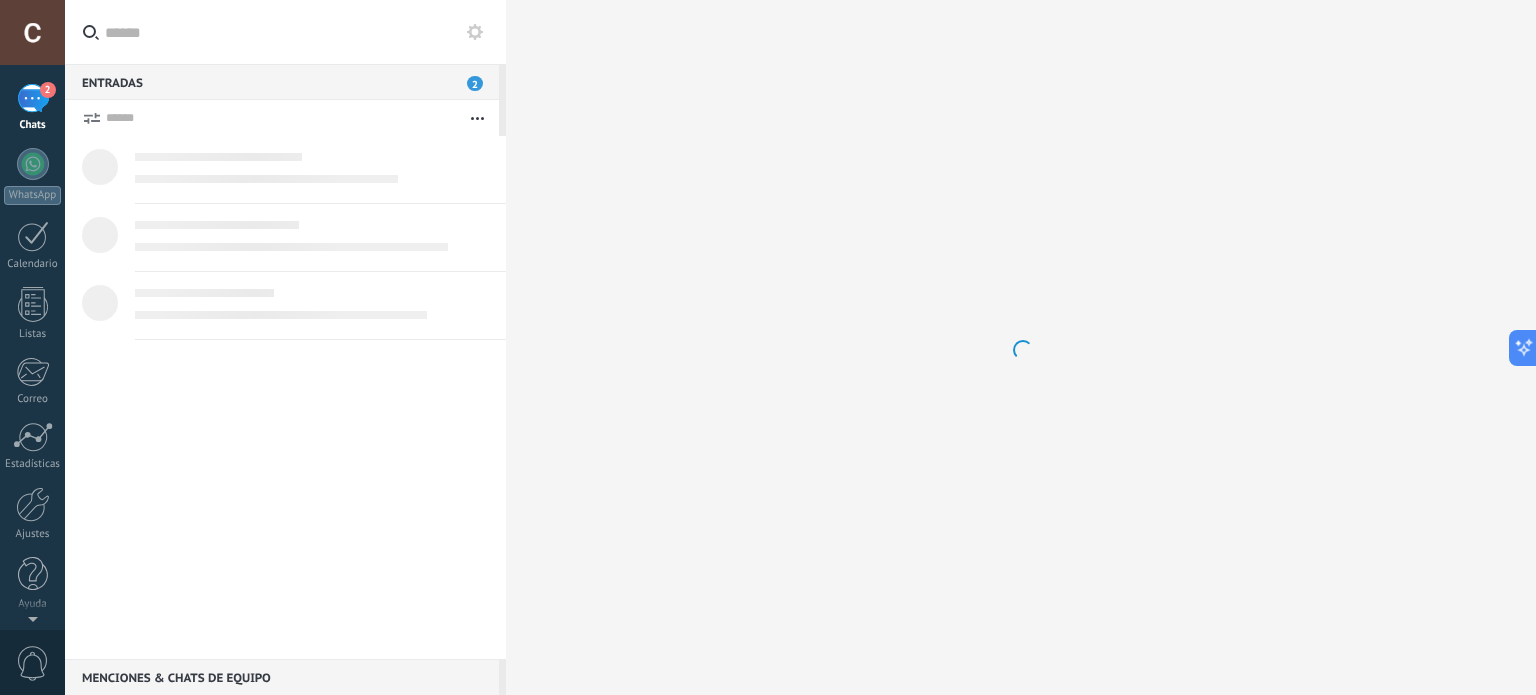 scroll, scrollTop: 0, scrollLeft: 0, axis: both 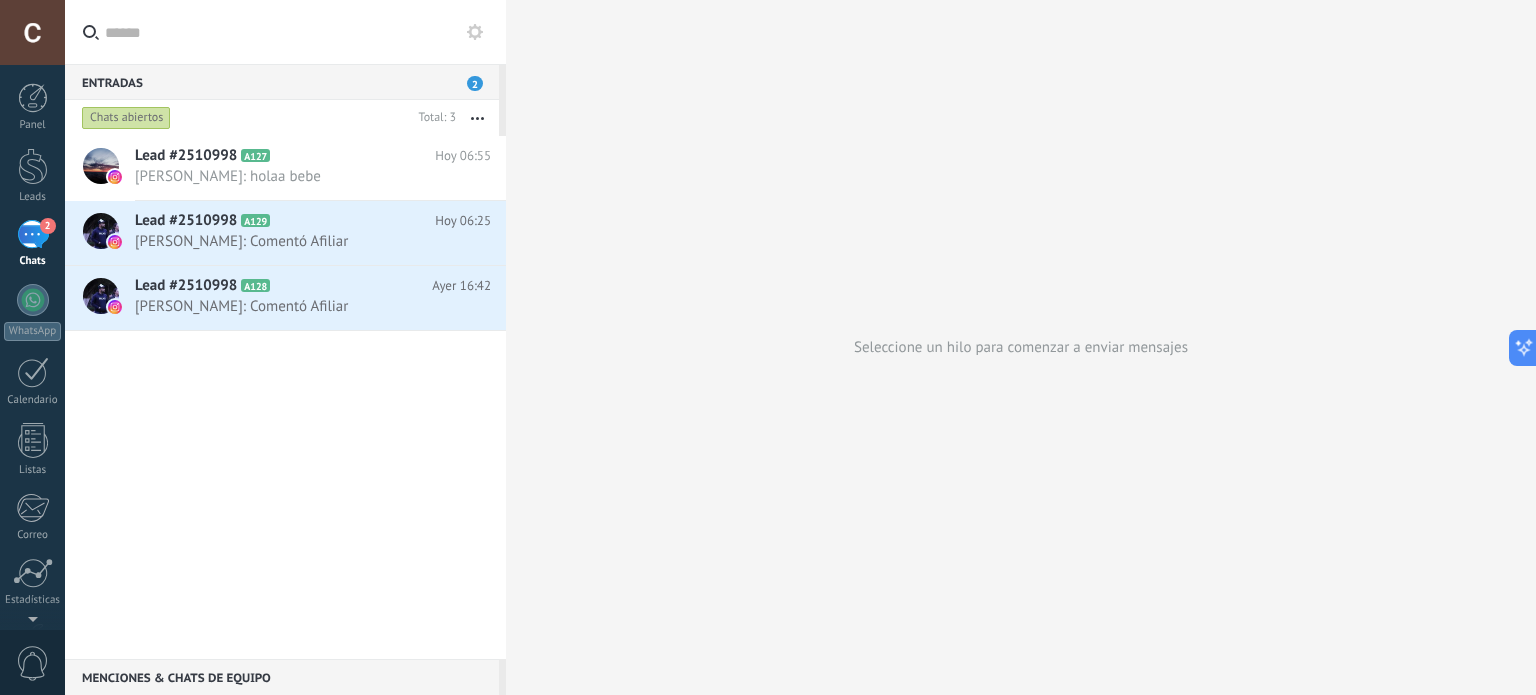 click on "[PERSON_NAME]: holaa bebe" at bounding box center [294, 176] 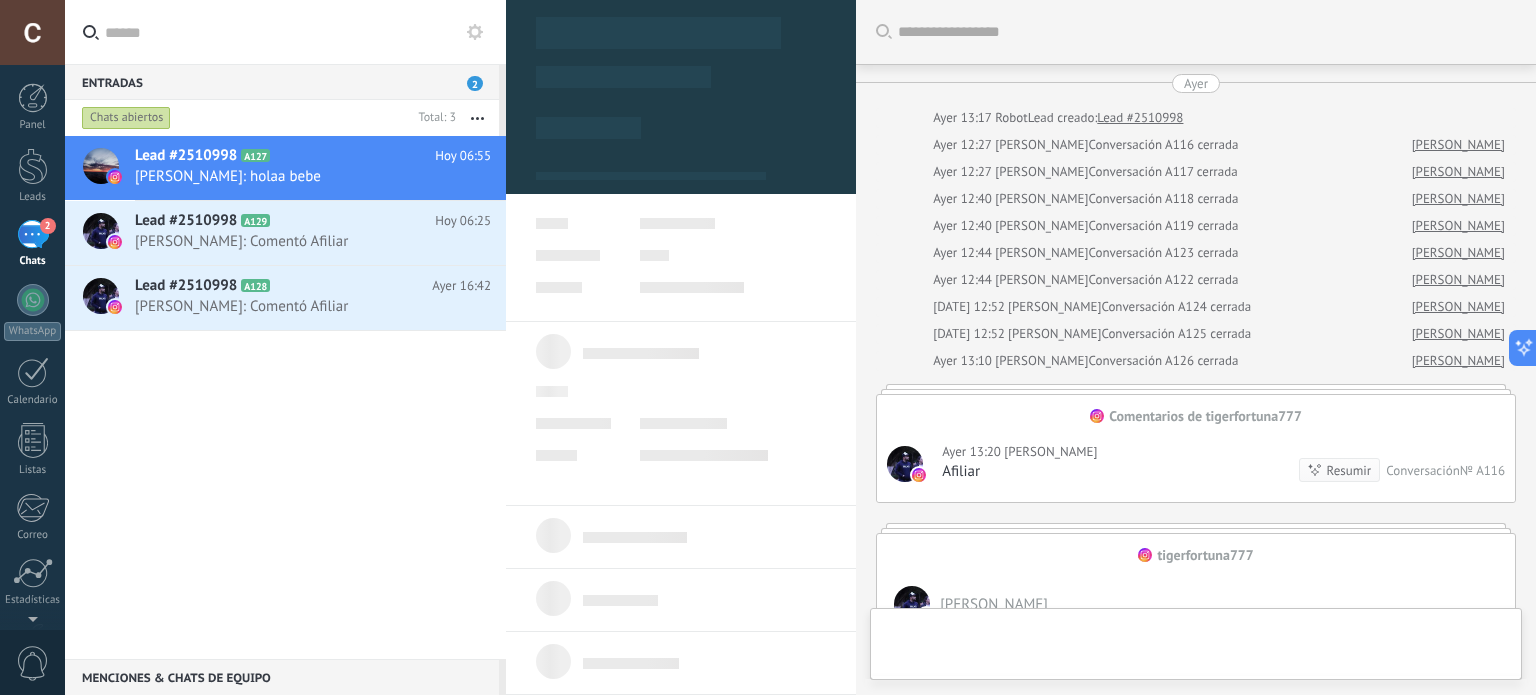 scroll, scrollTop: 5974, scrollLeft: 0, axis: vertical 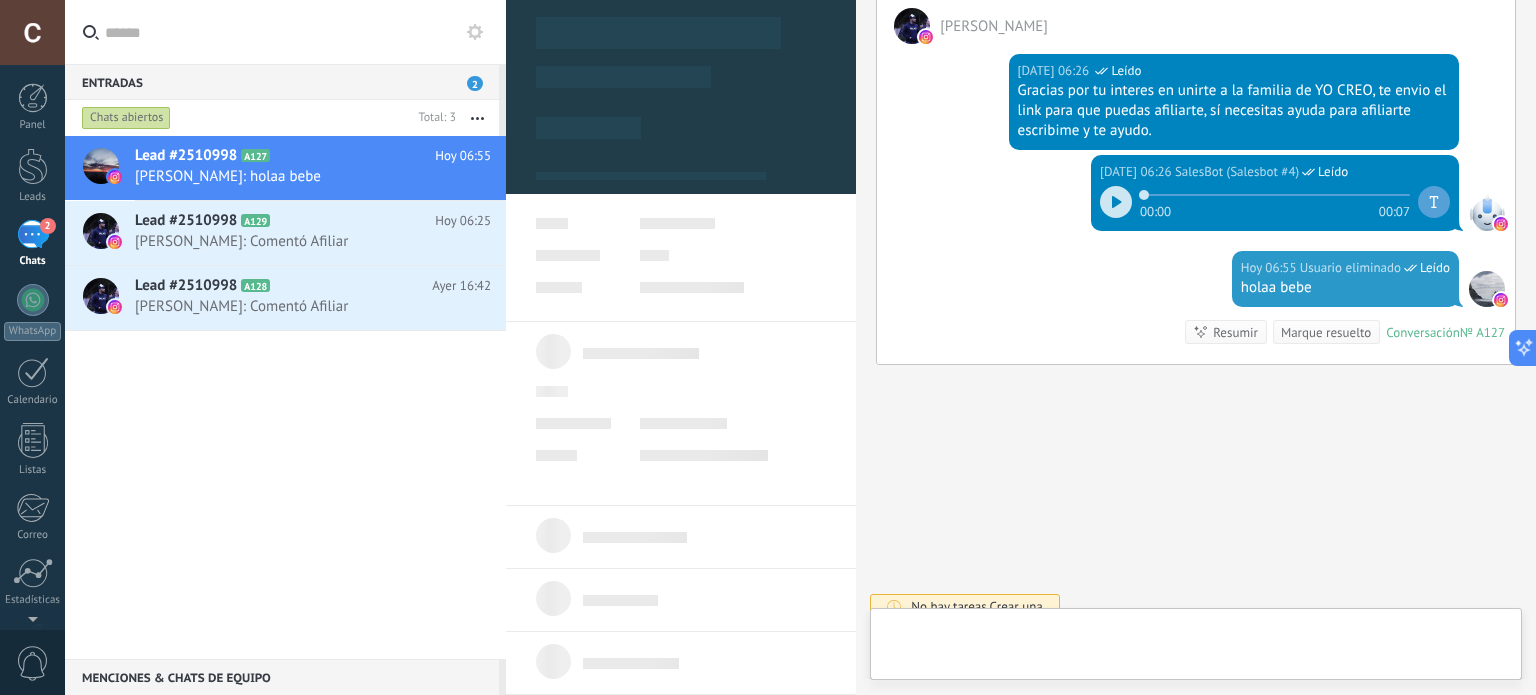 type on "**********" 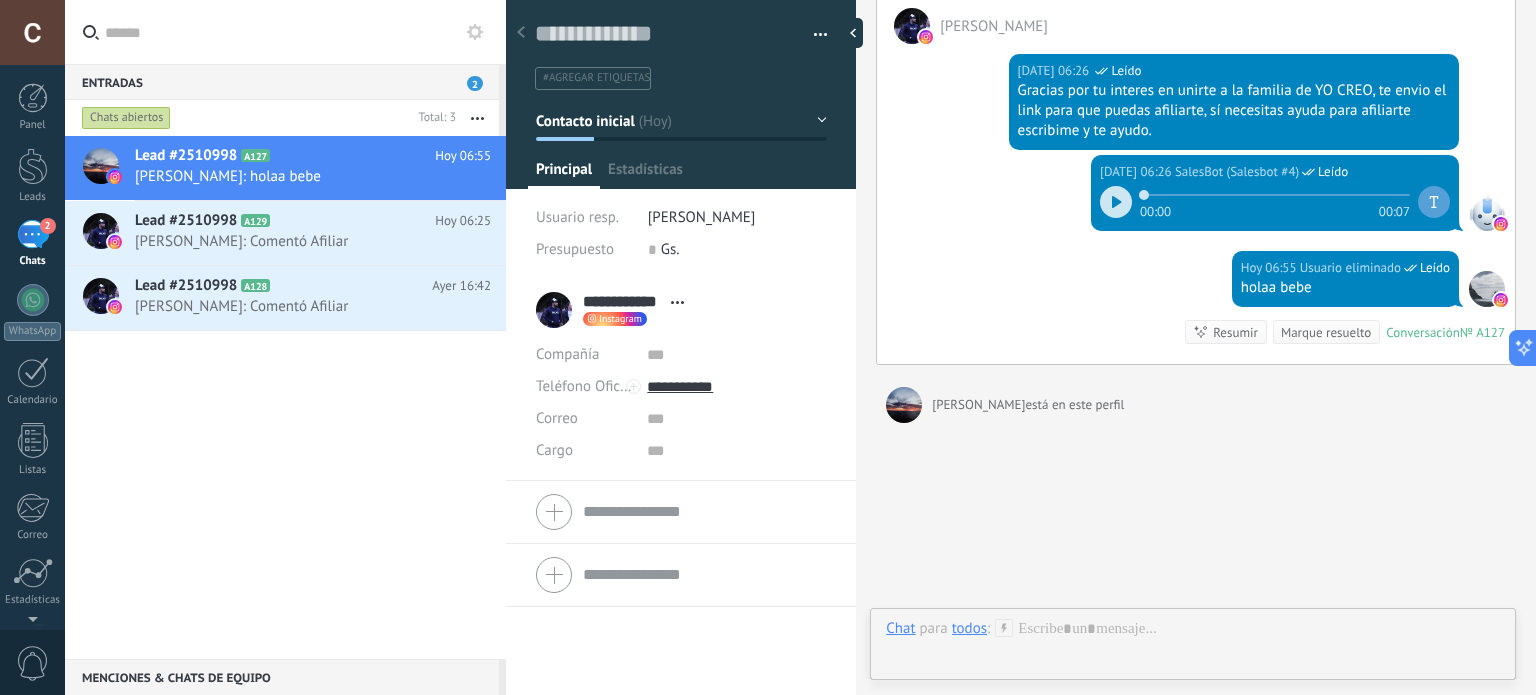 scroll, scrollTop: 29, scrollLeft: 0, axis: vertical 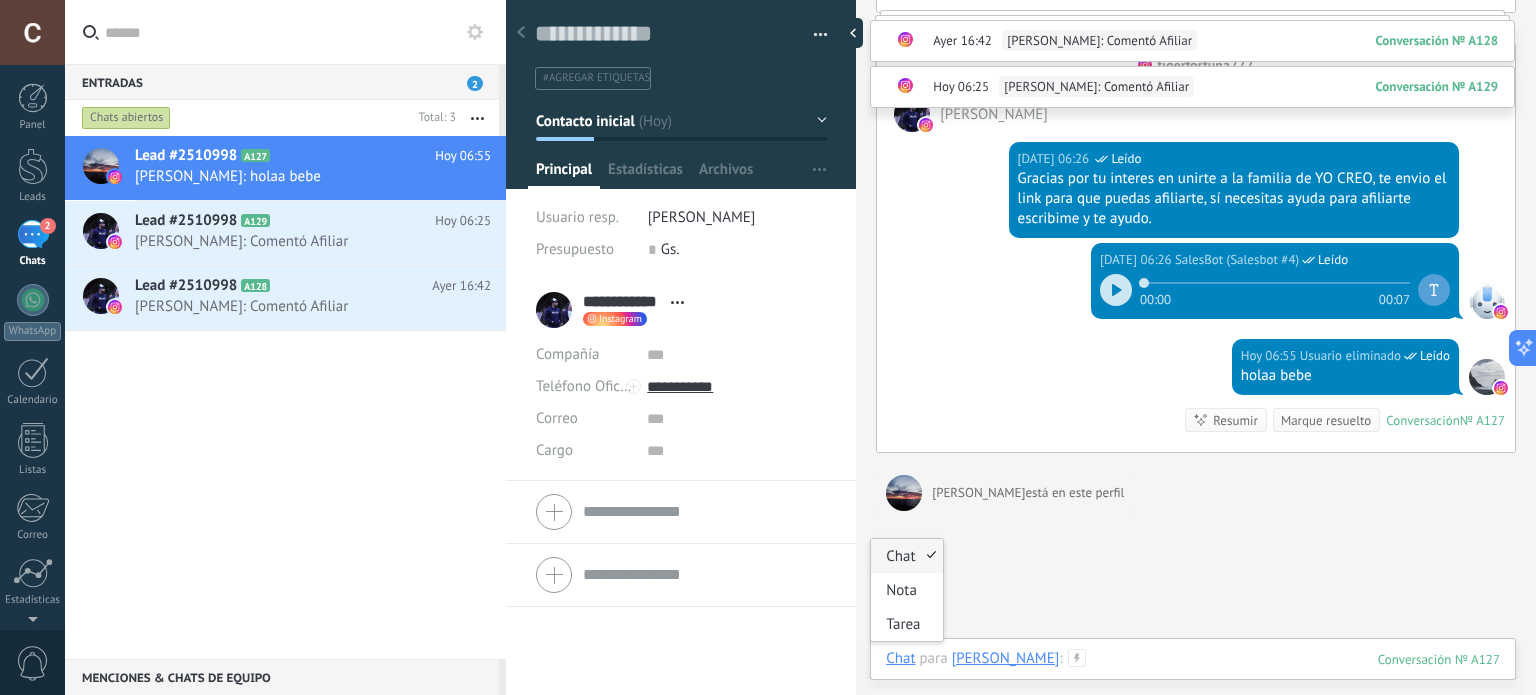 click at bounding box center (1193, 679) 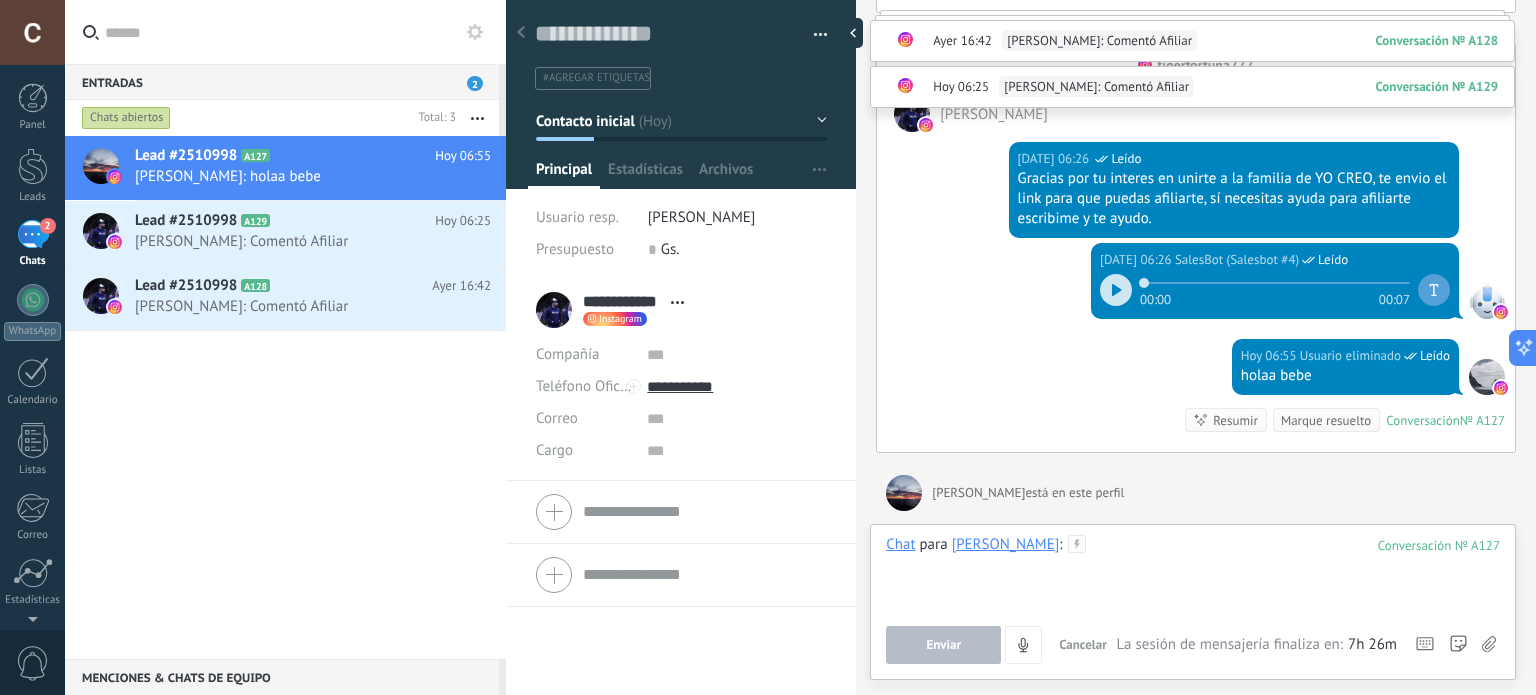 type 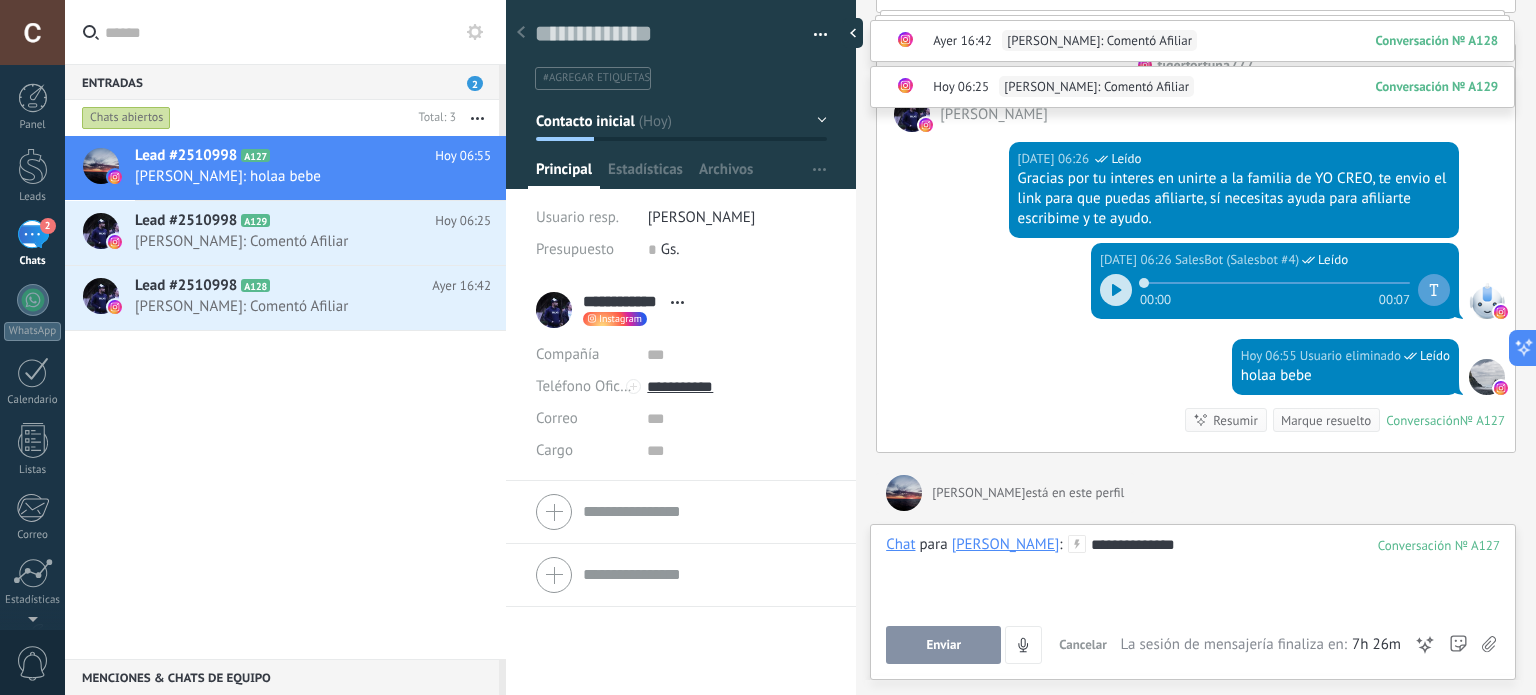 click on "Enviar" at bounding box center (943, 645) 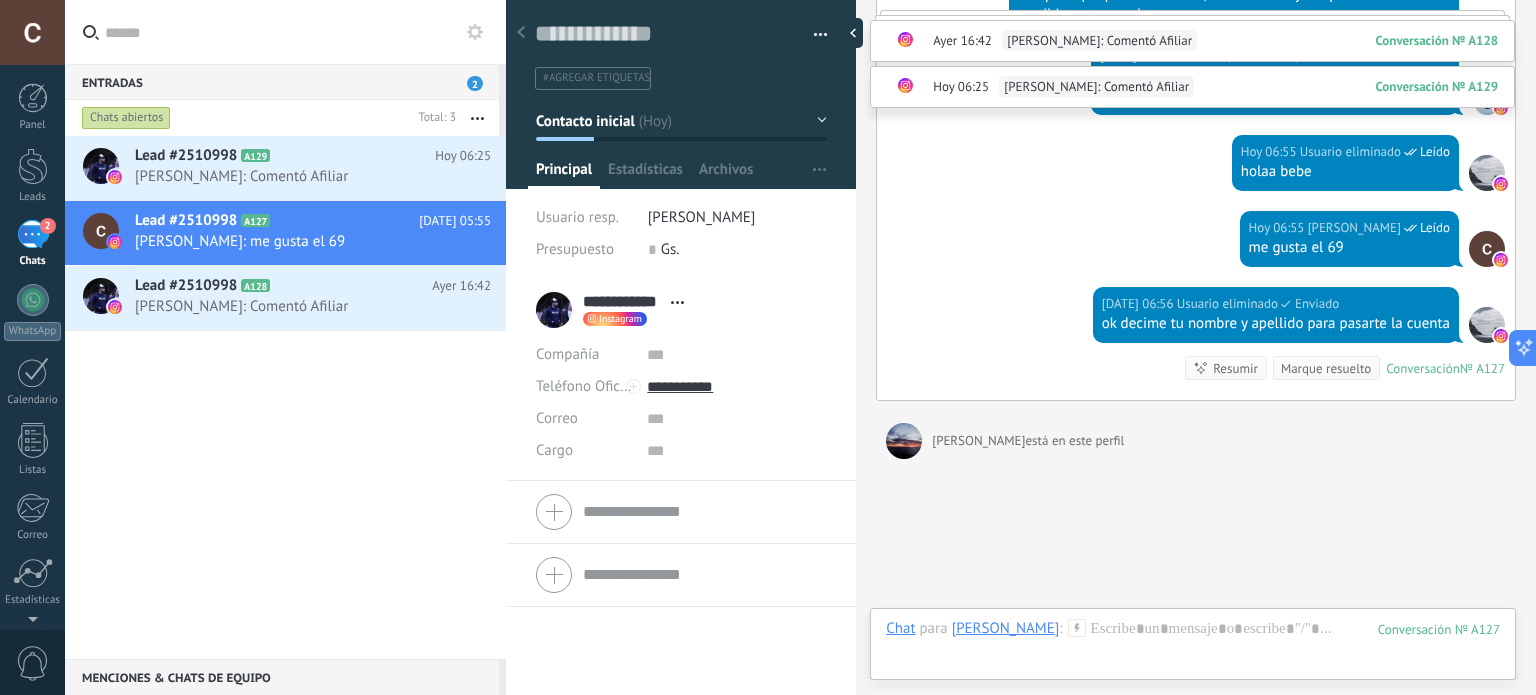 scroll, scrollTop: 6254, scrollLeft: 0, axis: vertical 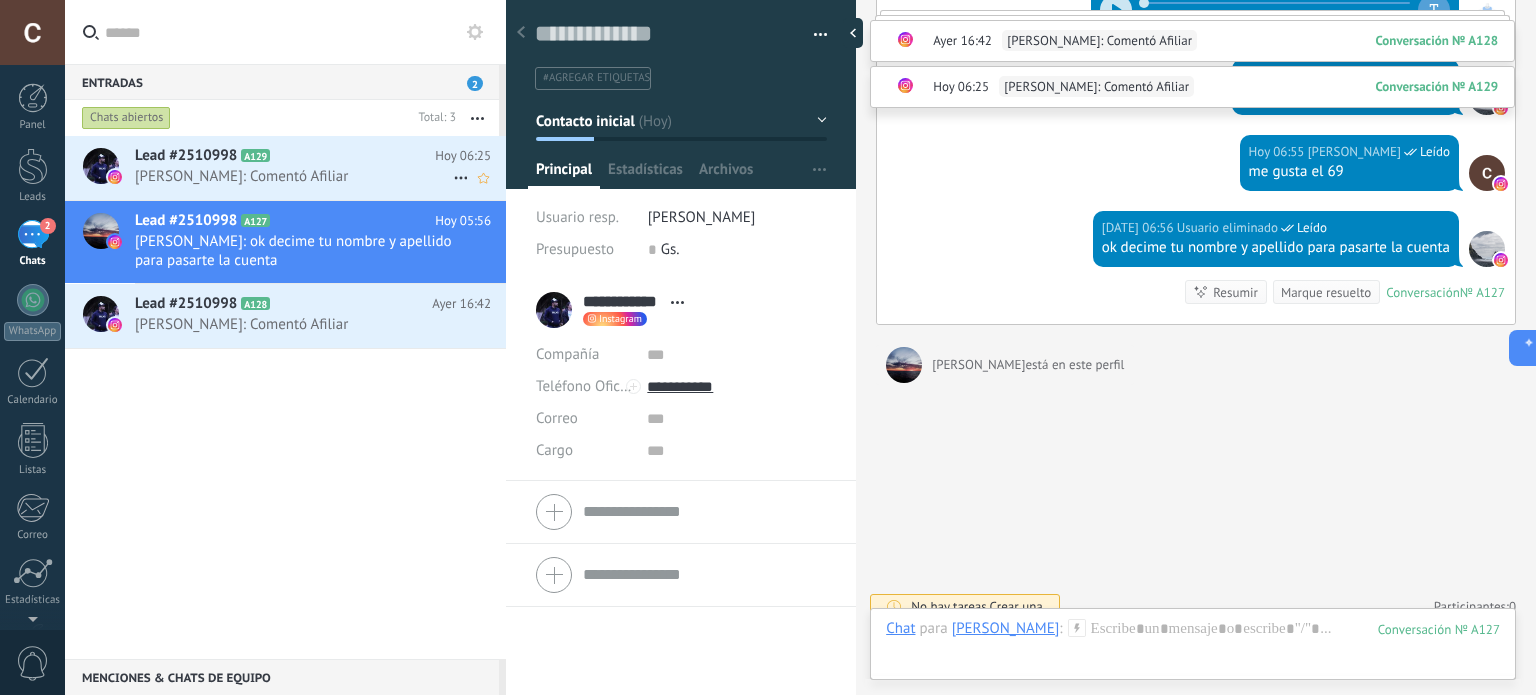 click on "[PERSON_NAME]: Comentó Afiliar" at bounding box center [294, 176] 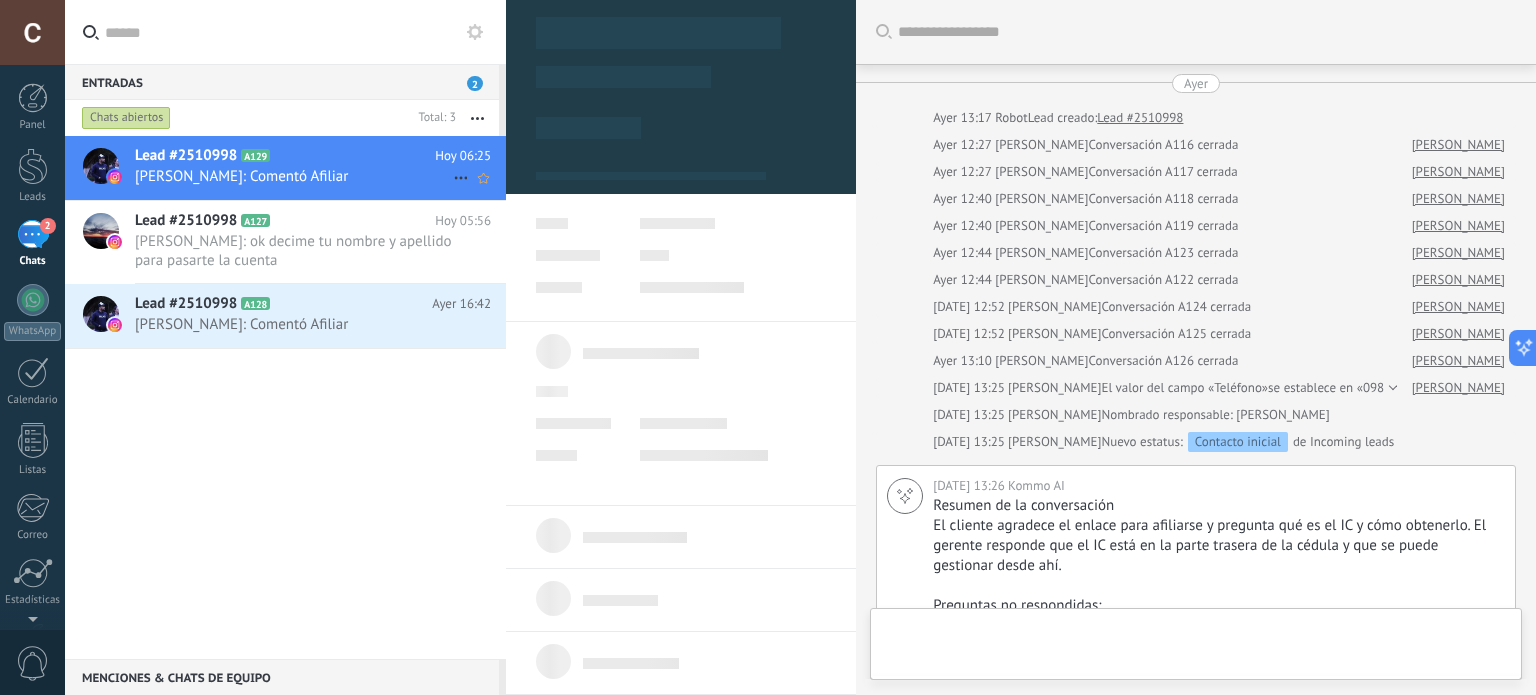 type on "**********" 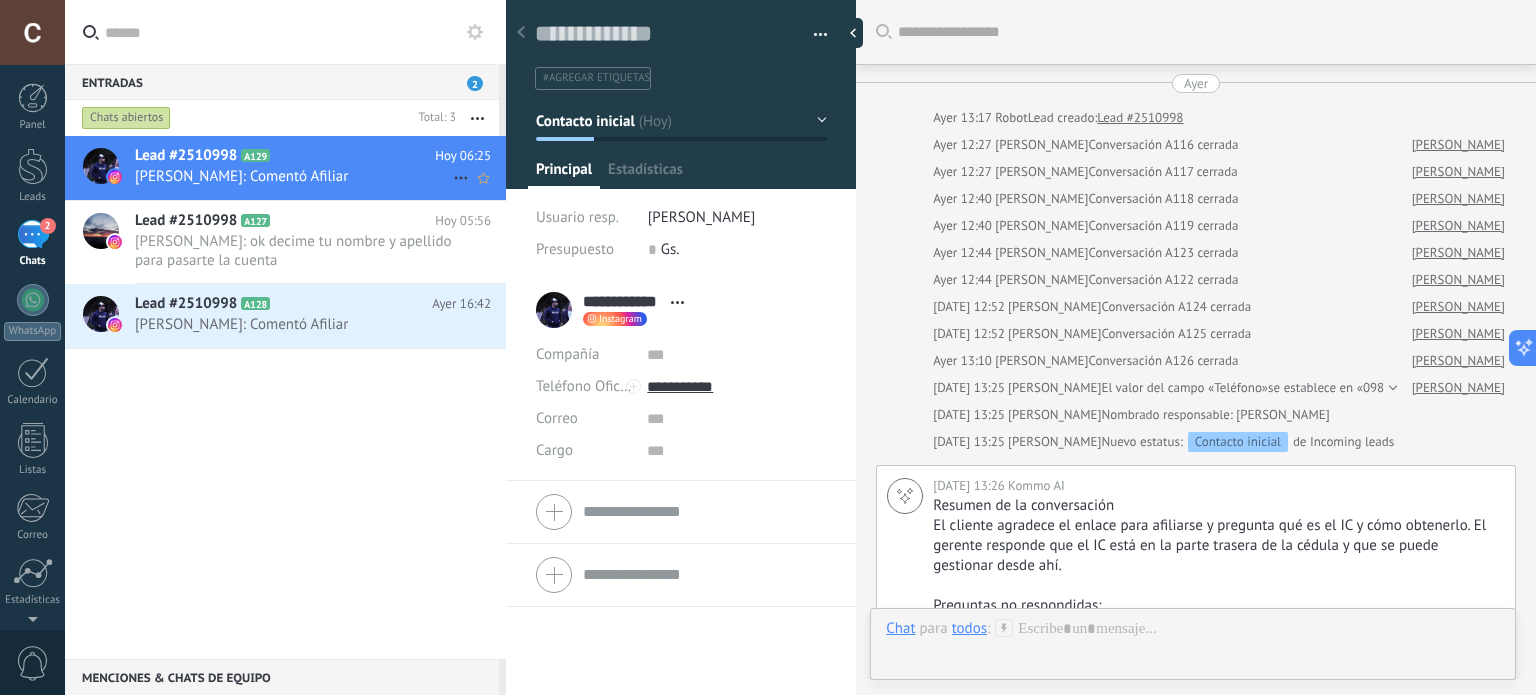scroll, scrollTop: 5055, scrollLeft: 0, axis: vertical 